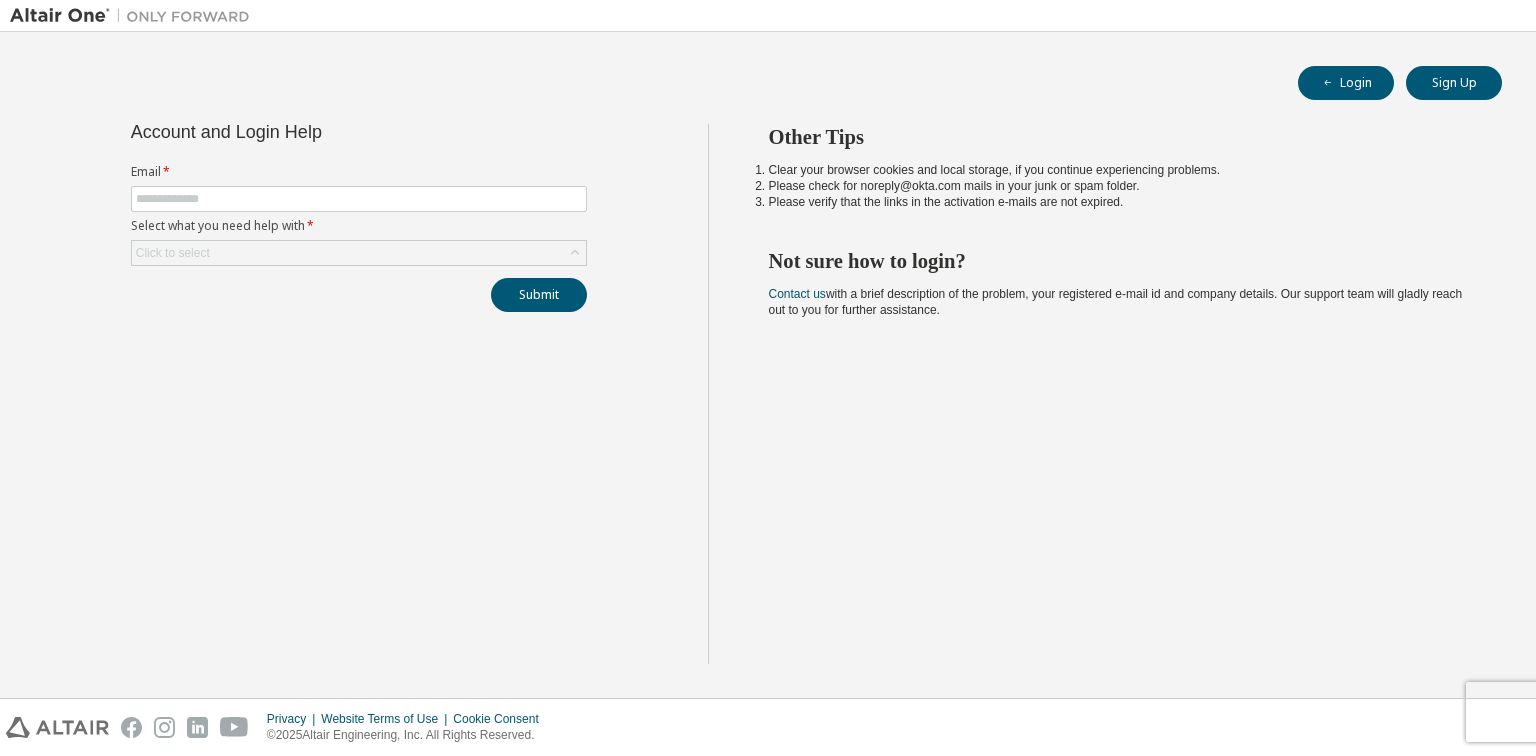 scroll, scrollTop: 0, scrollLeft: 0, axis: both 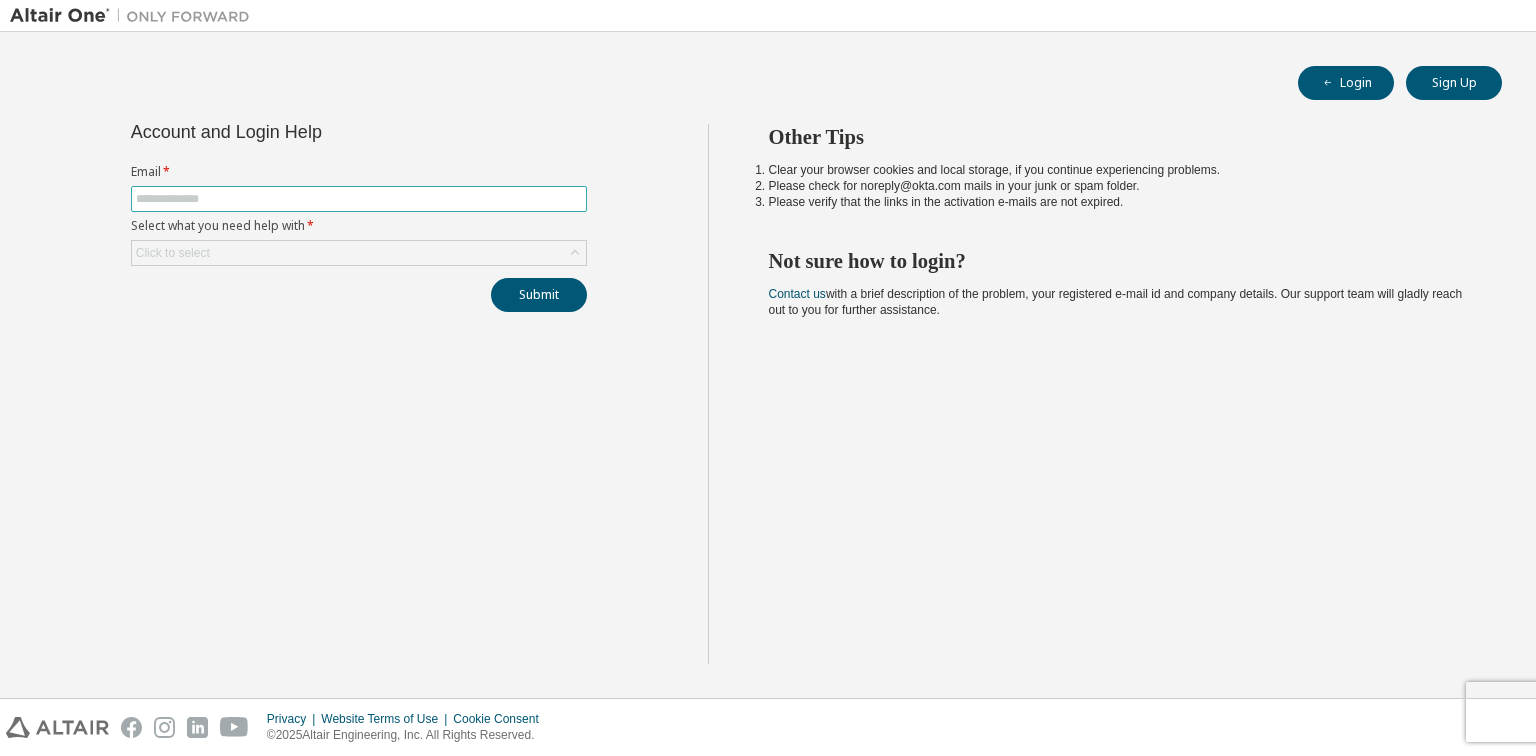 click at bounding box center [359, 199] 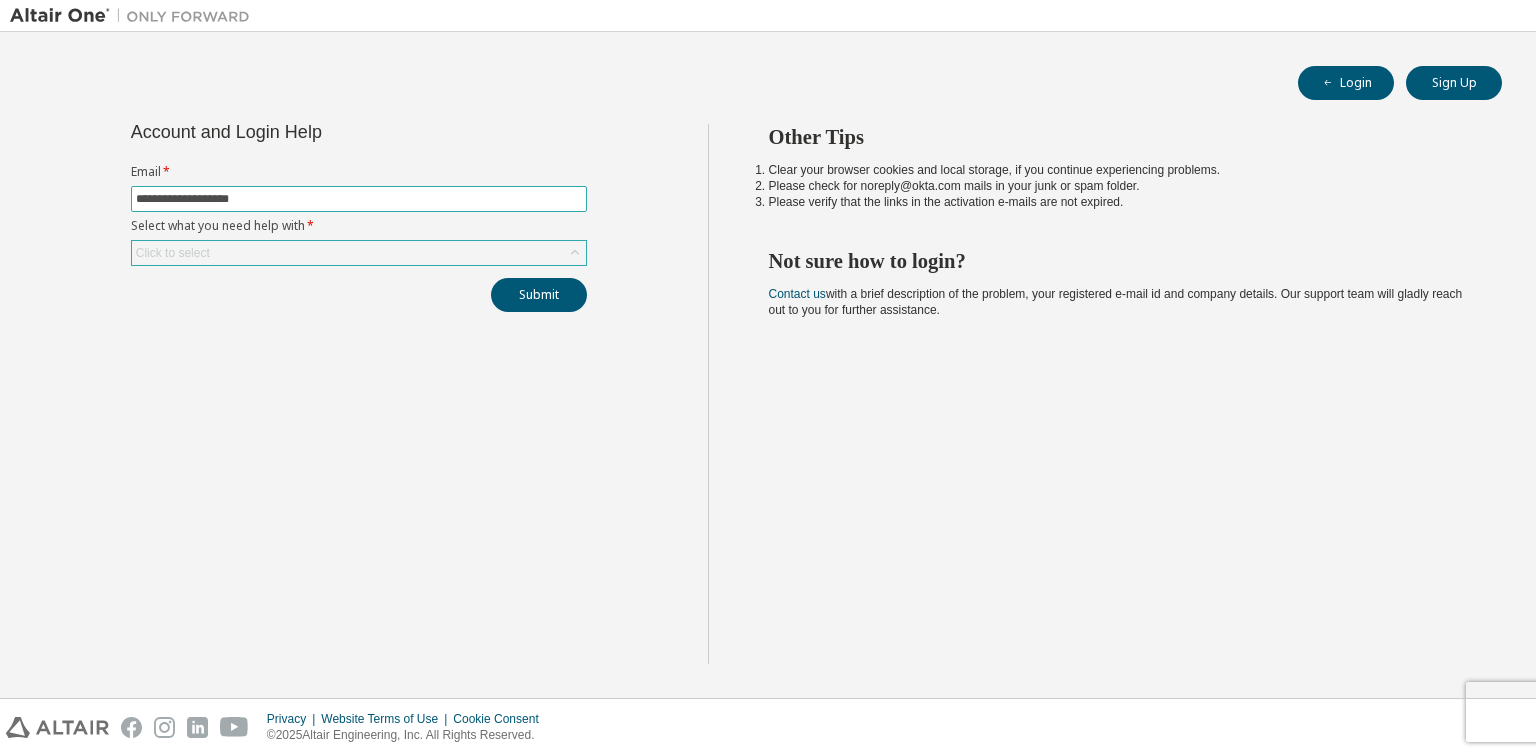 type on "**********" 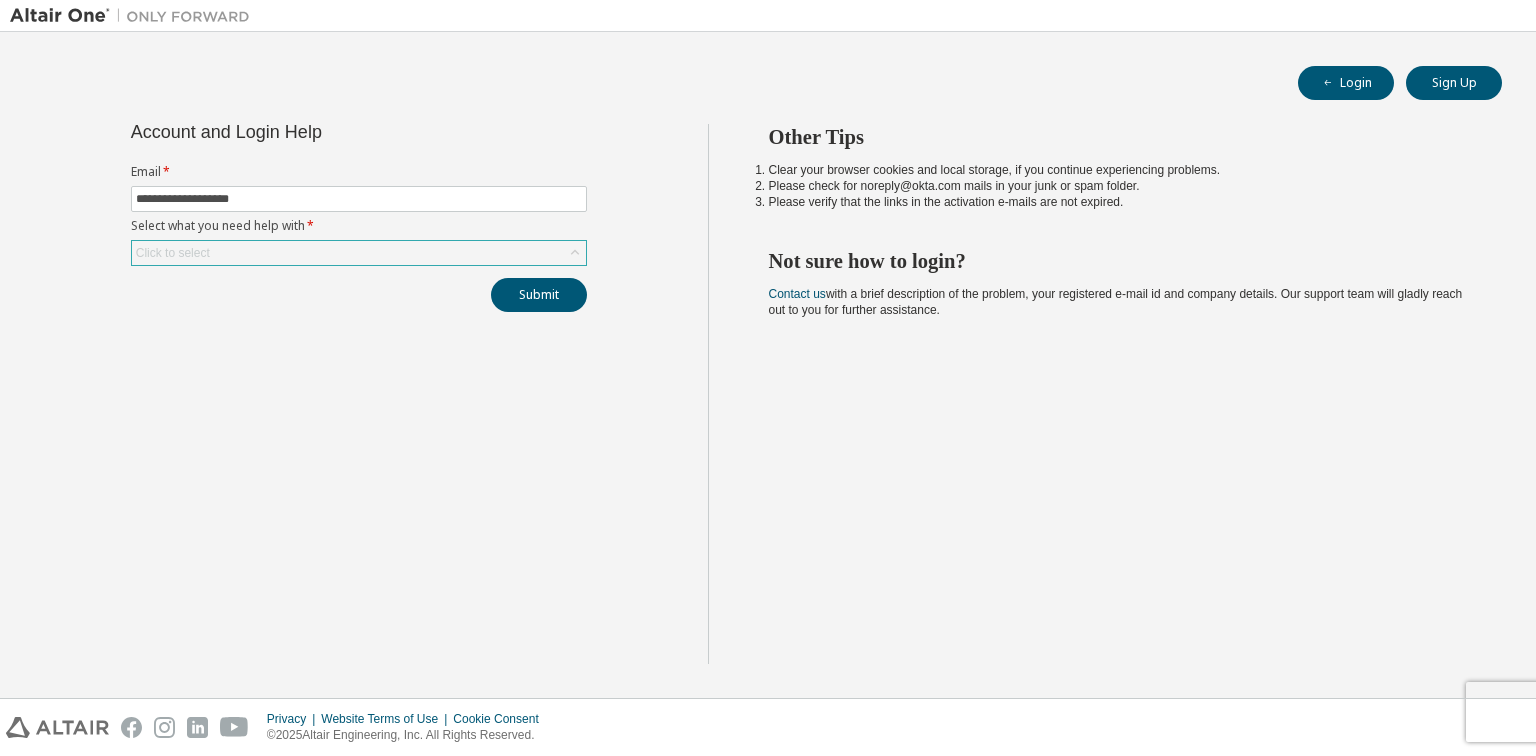 click on "Click to select" at bounding box center [359, 253] 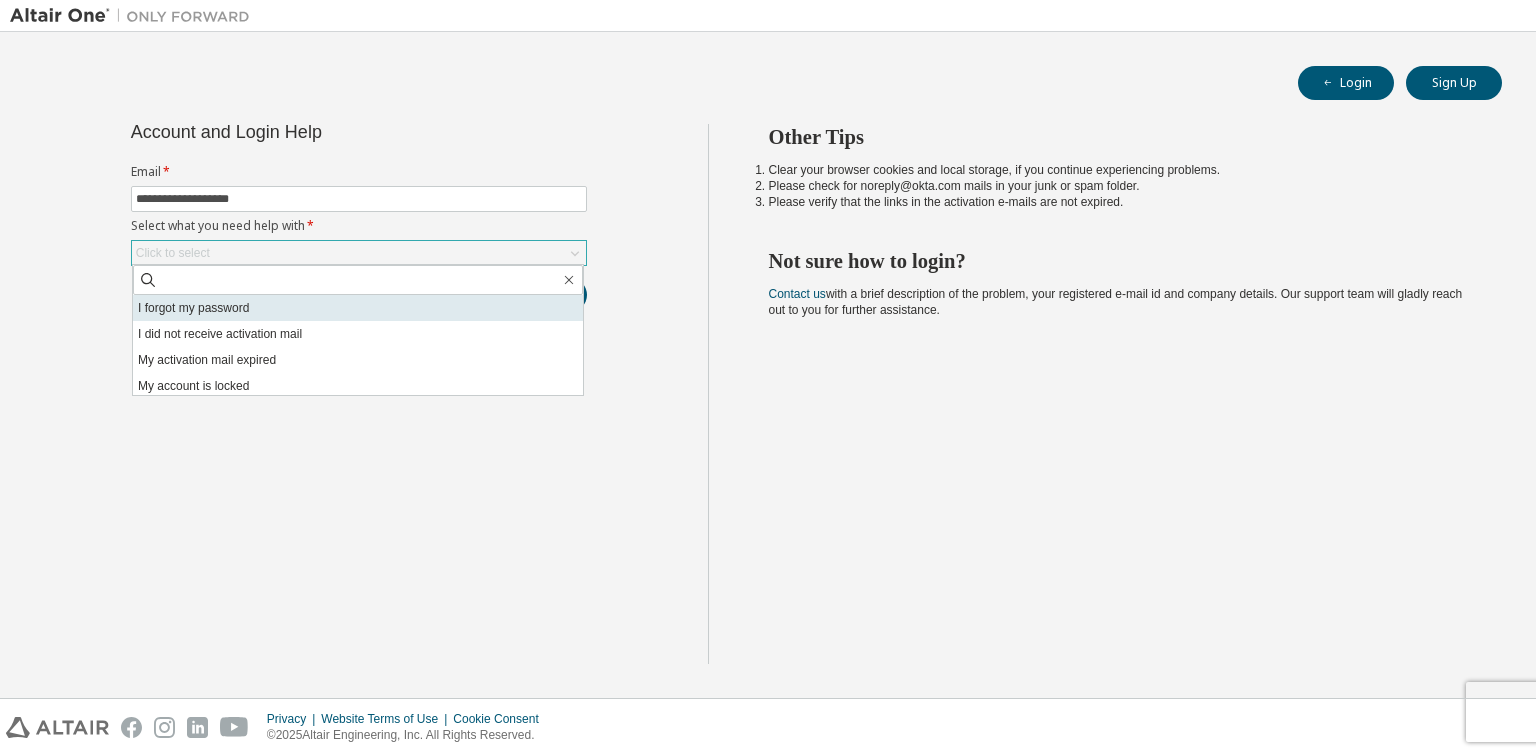 click on "I forgot my password" at bounding box center (358, 308) 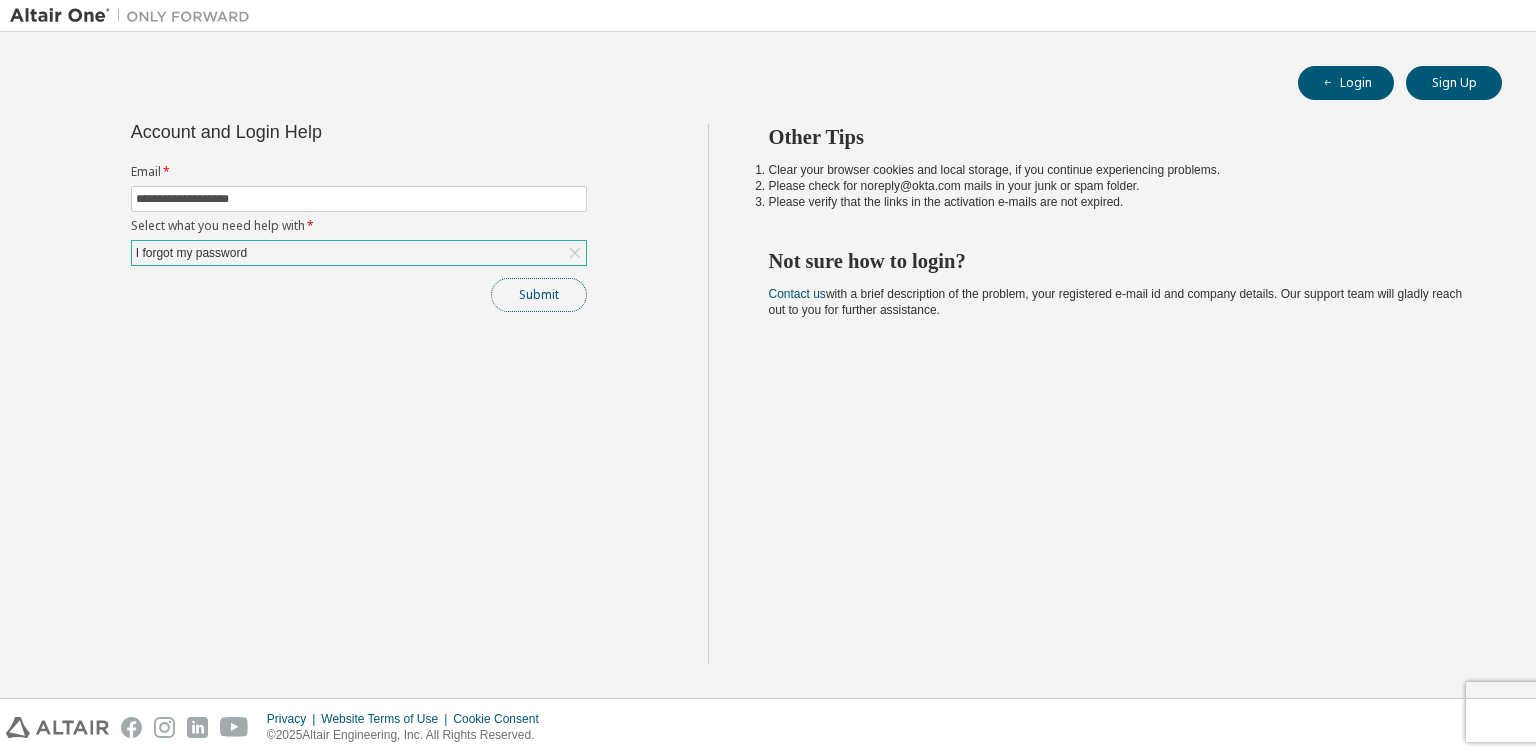 click on "Submit" at bounding box center (539, 295) 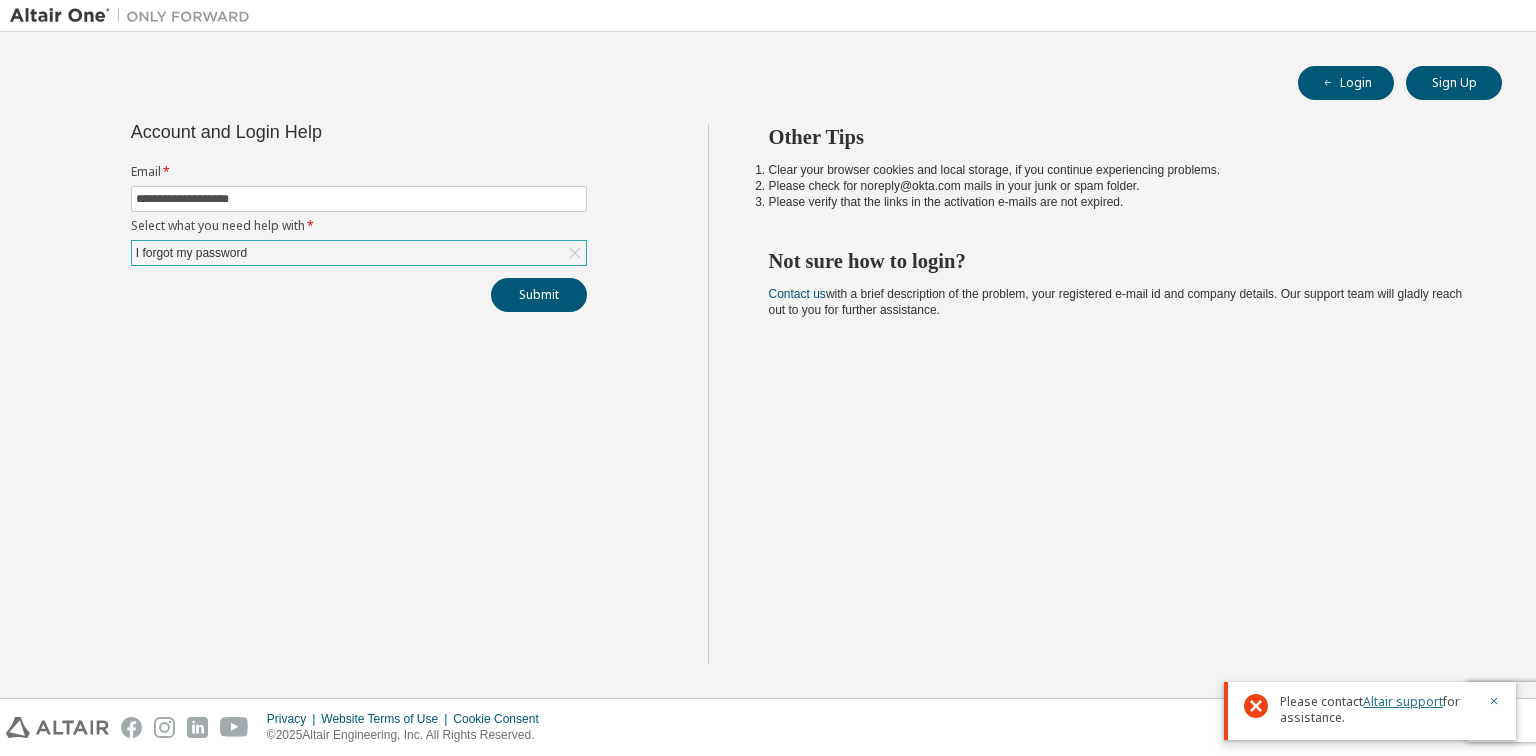 click on "Altair support" at bounding box center [1403, 701] 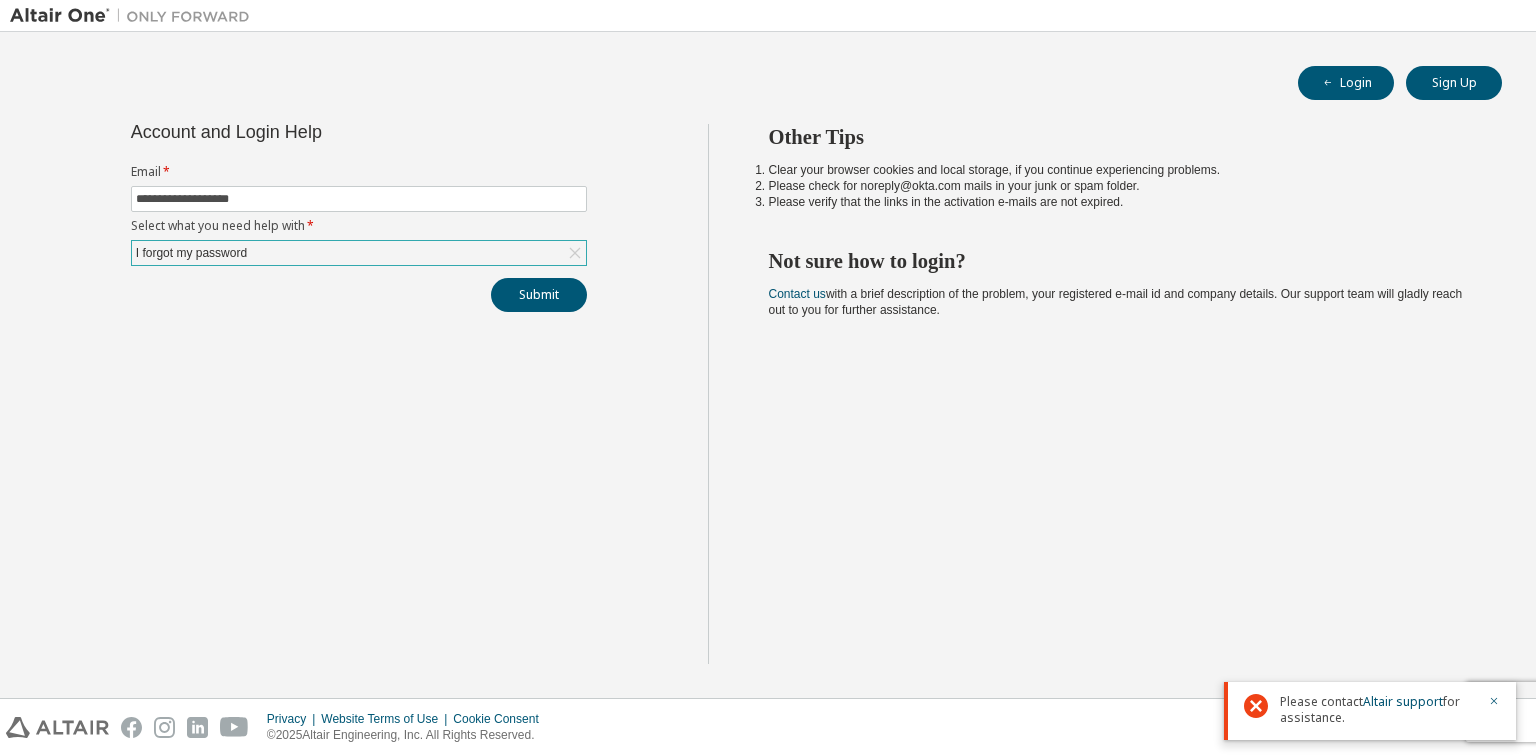 click 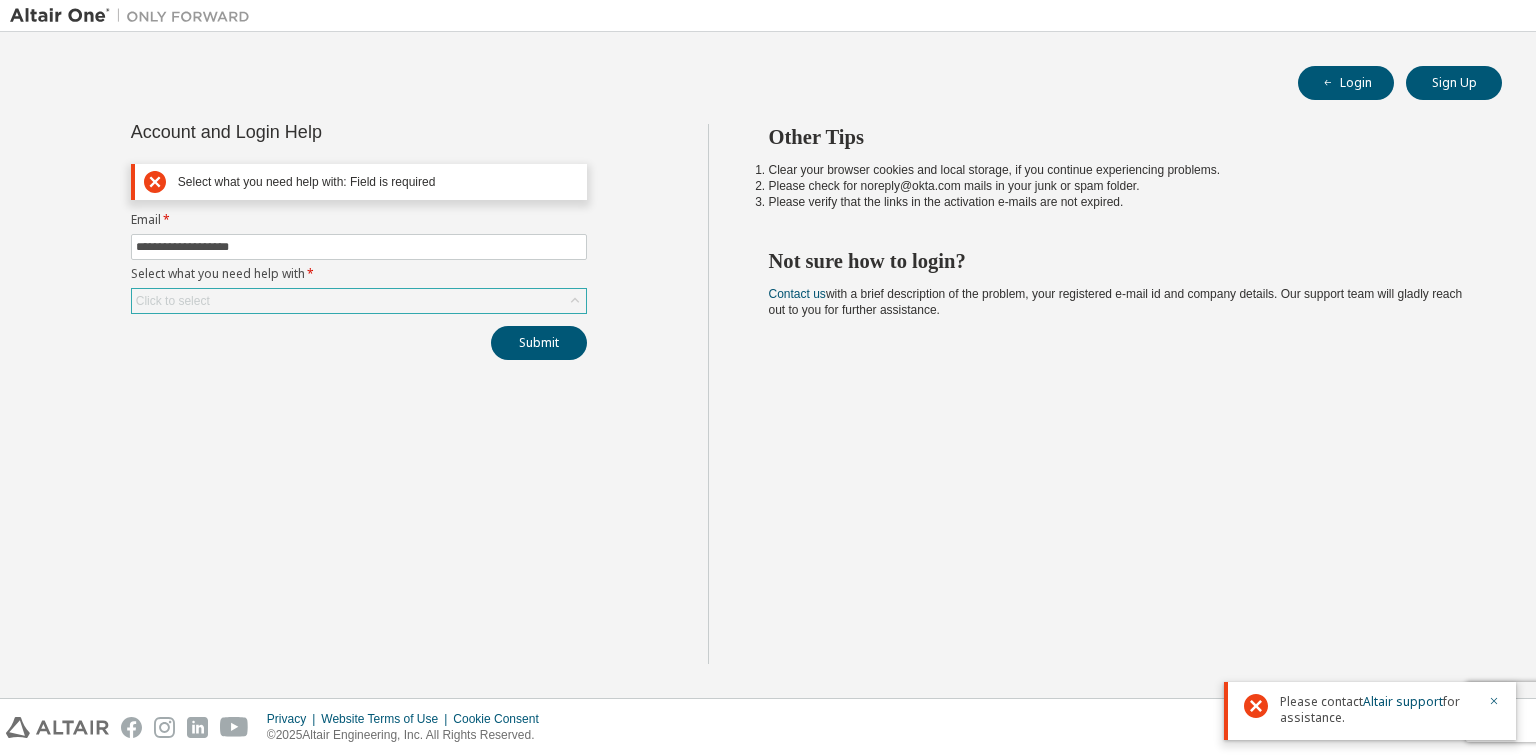 click 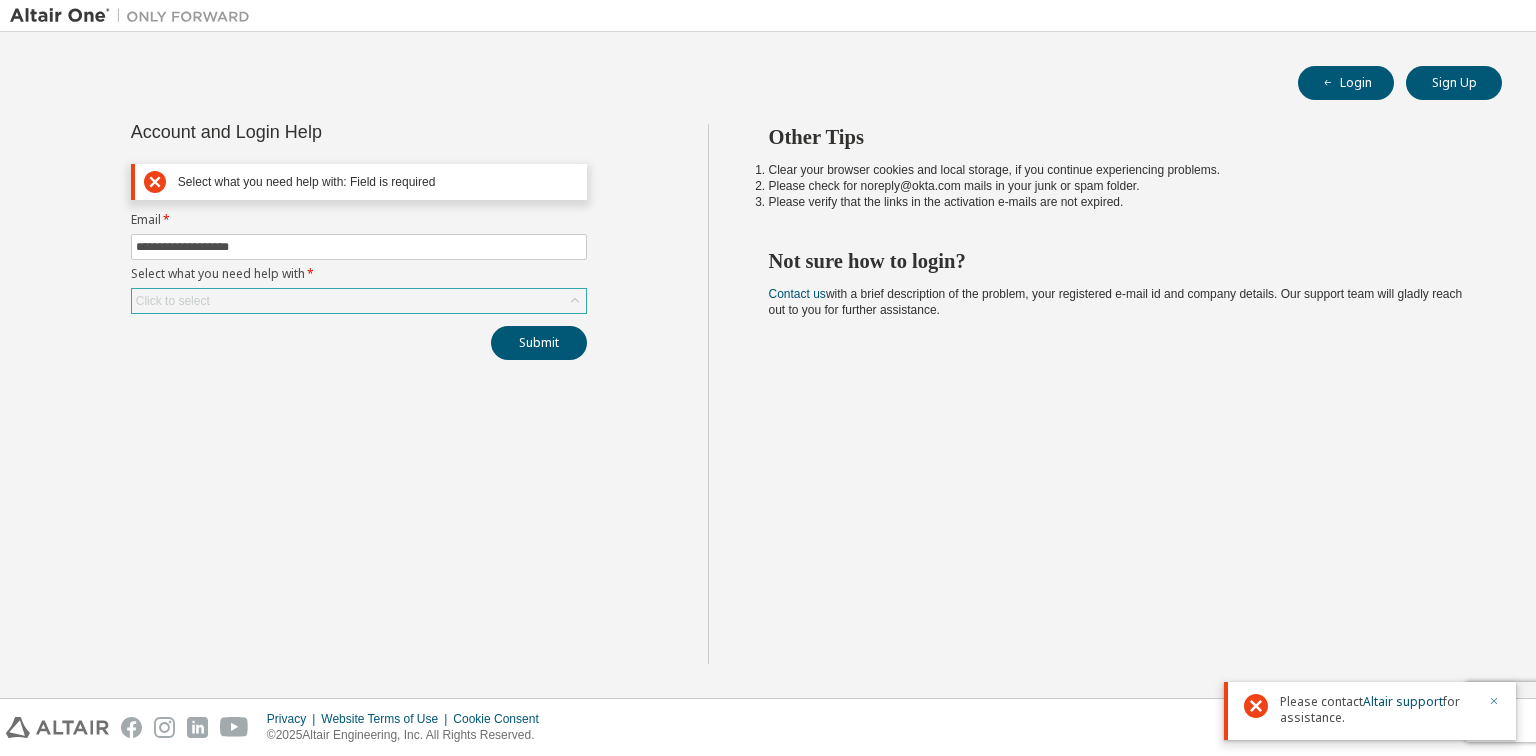 click 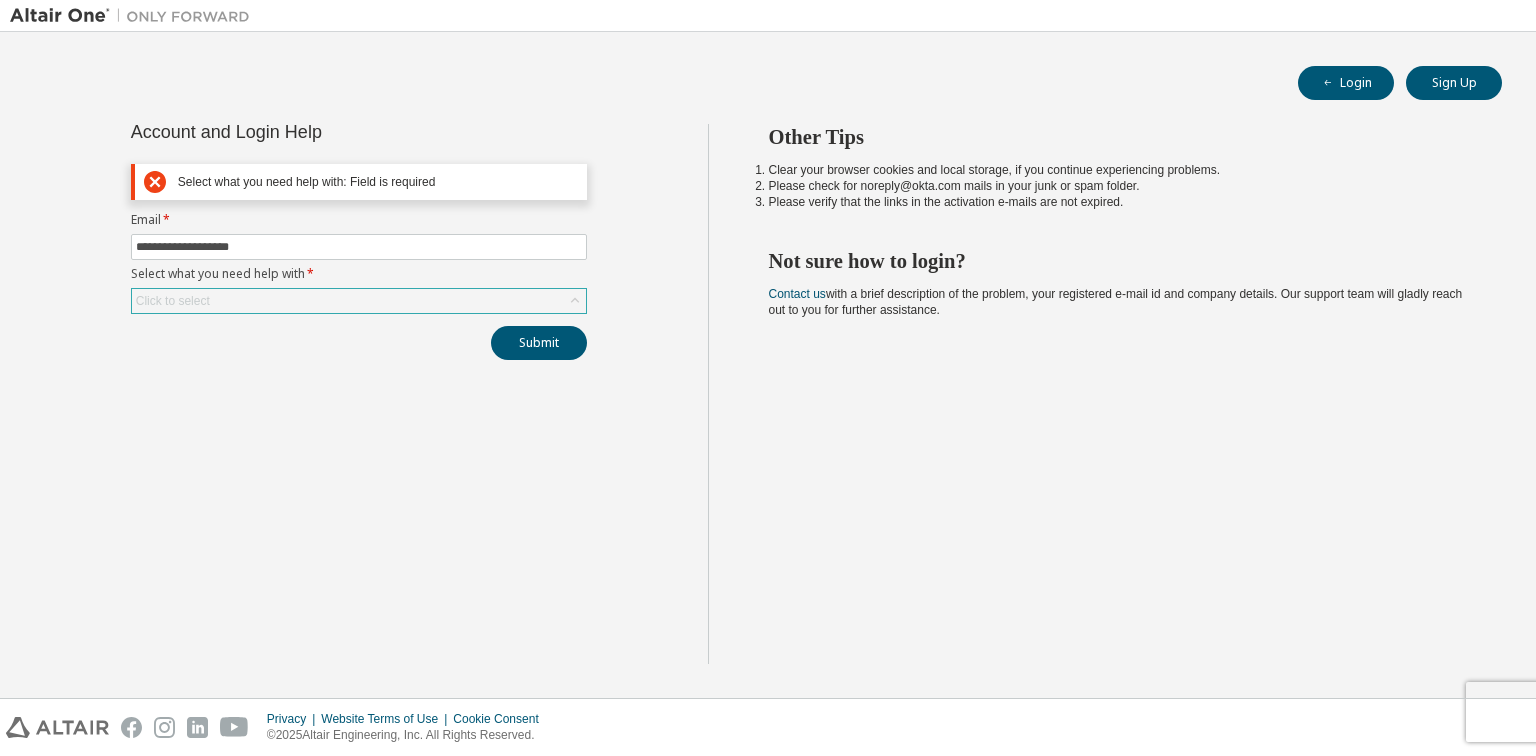 click on "Select what you need help with: Field is required" at bounding box center [359, 182] 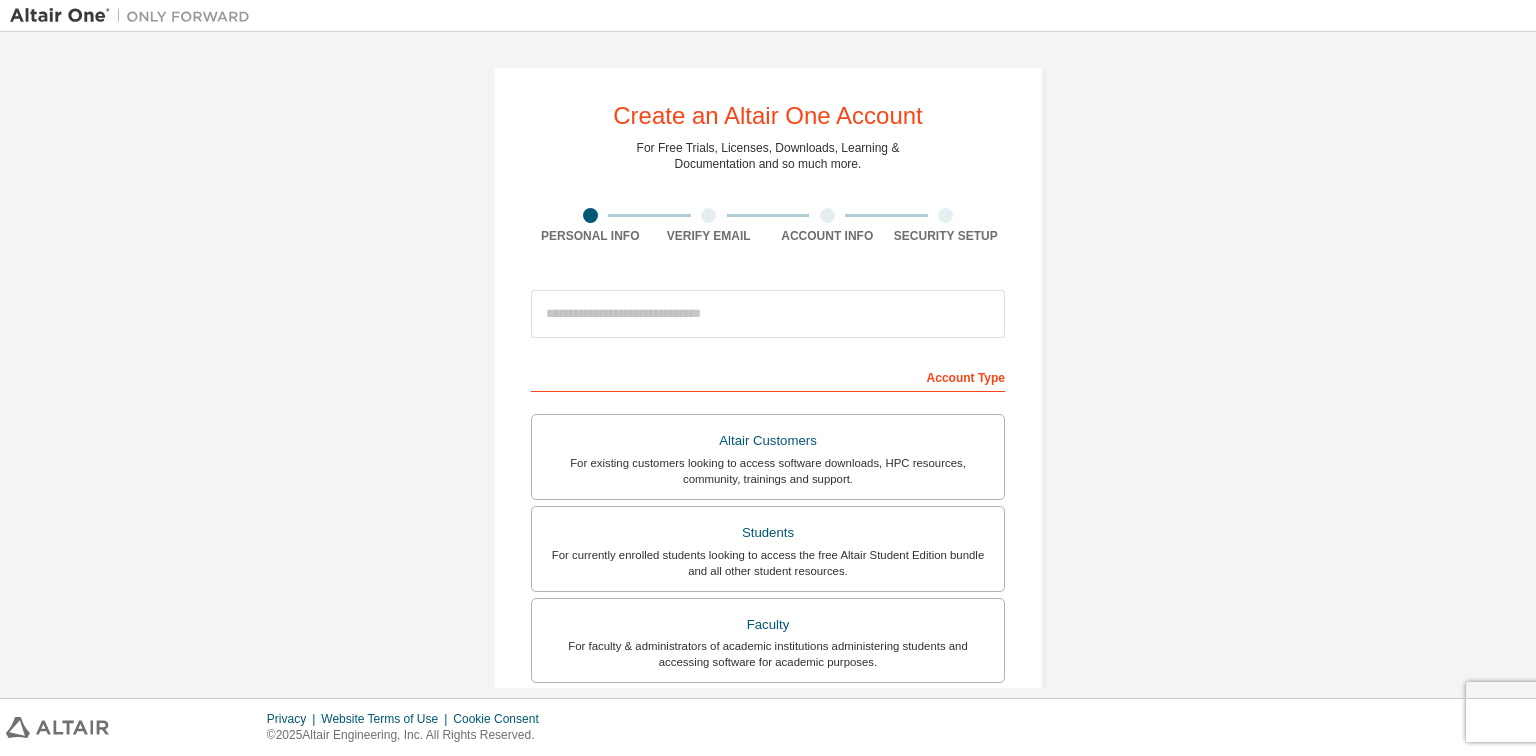 scroll, scrollTop: 0, scrollLeft: 0, axis: both 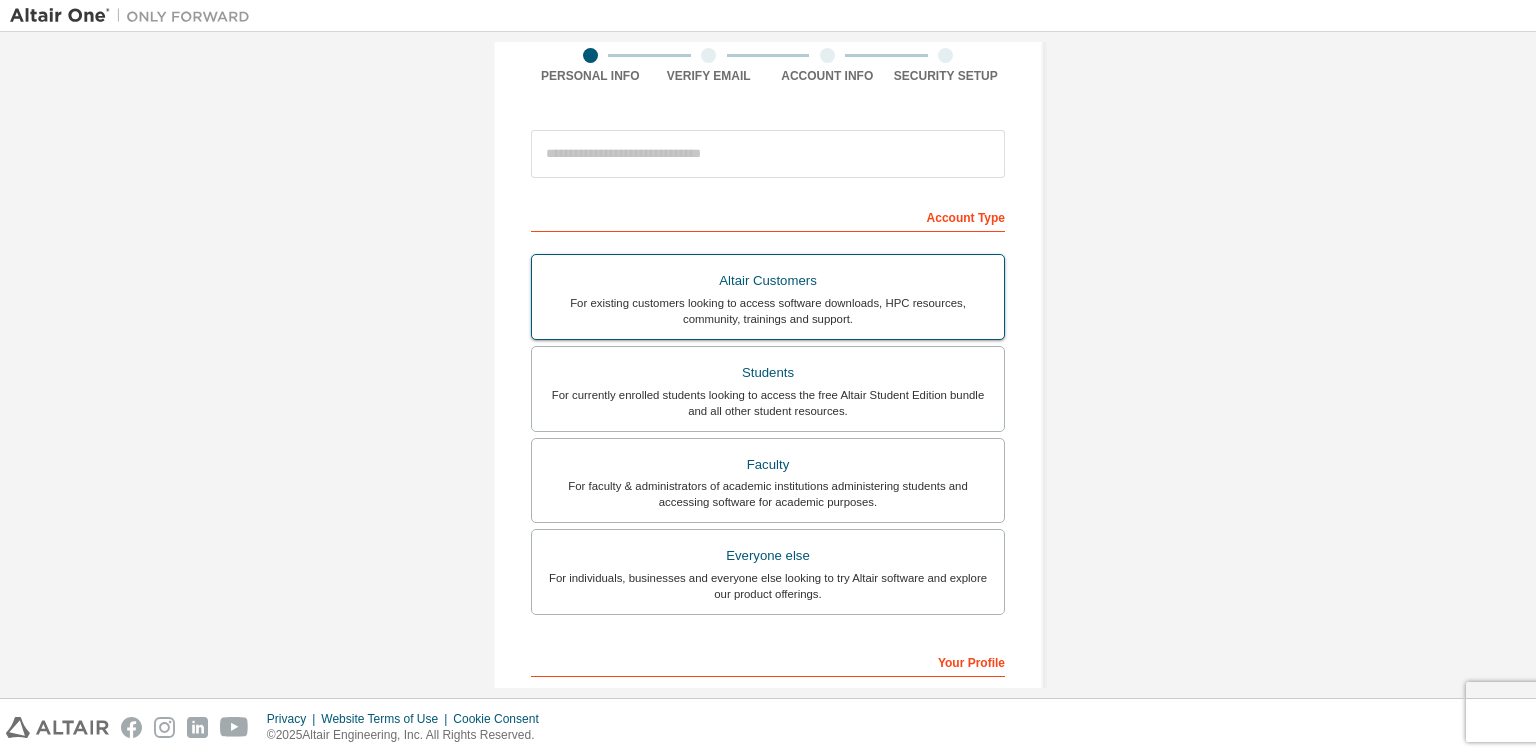 click on "Altair Customers" at bounding box center (768, 281) 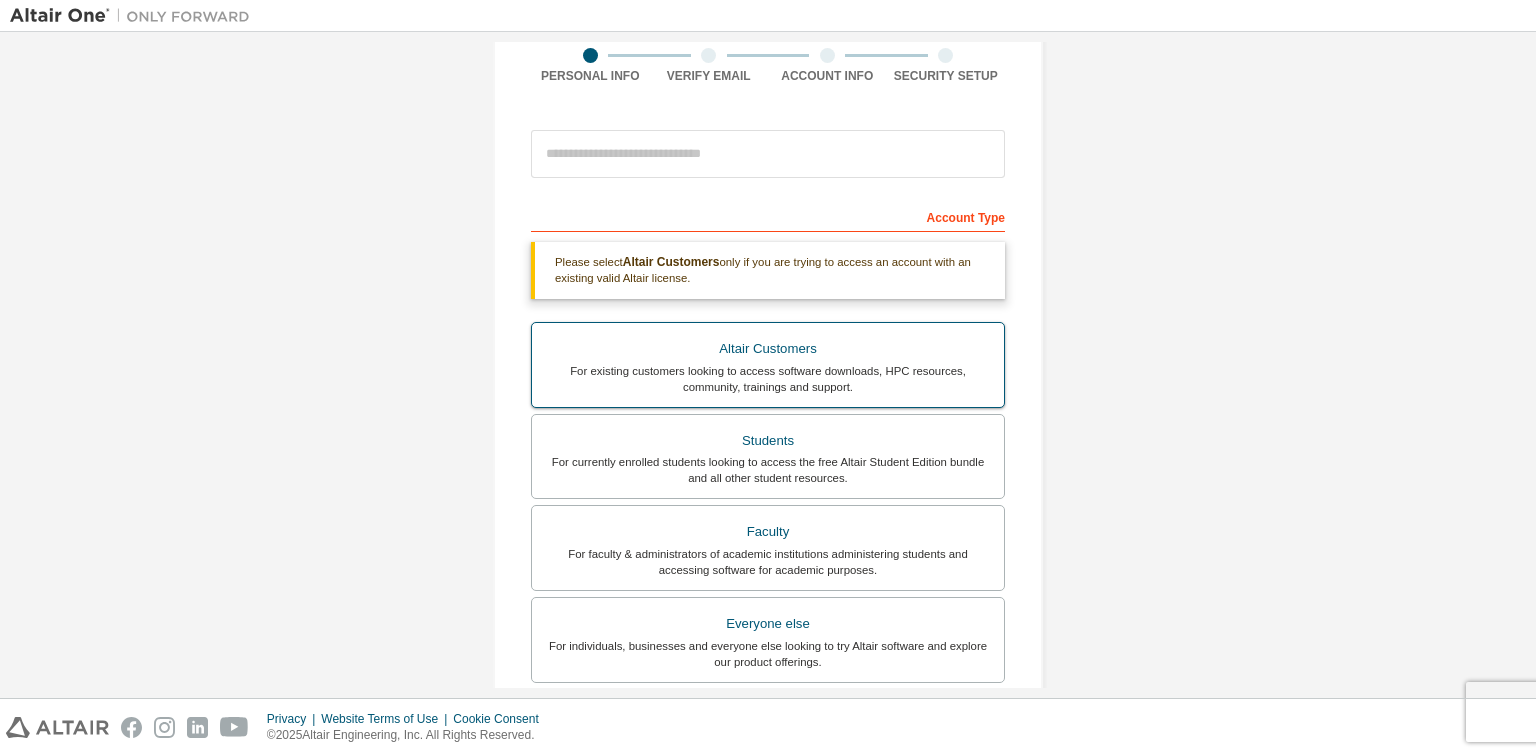 click on "Altair Customers" at bounding box center [768, 349] 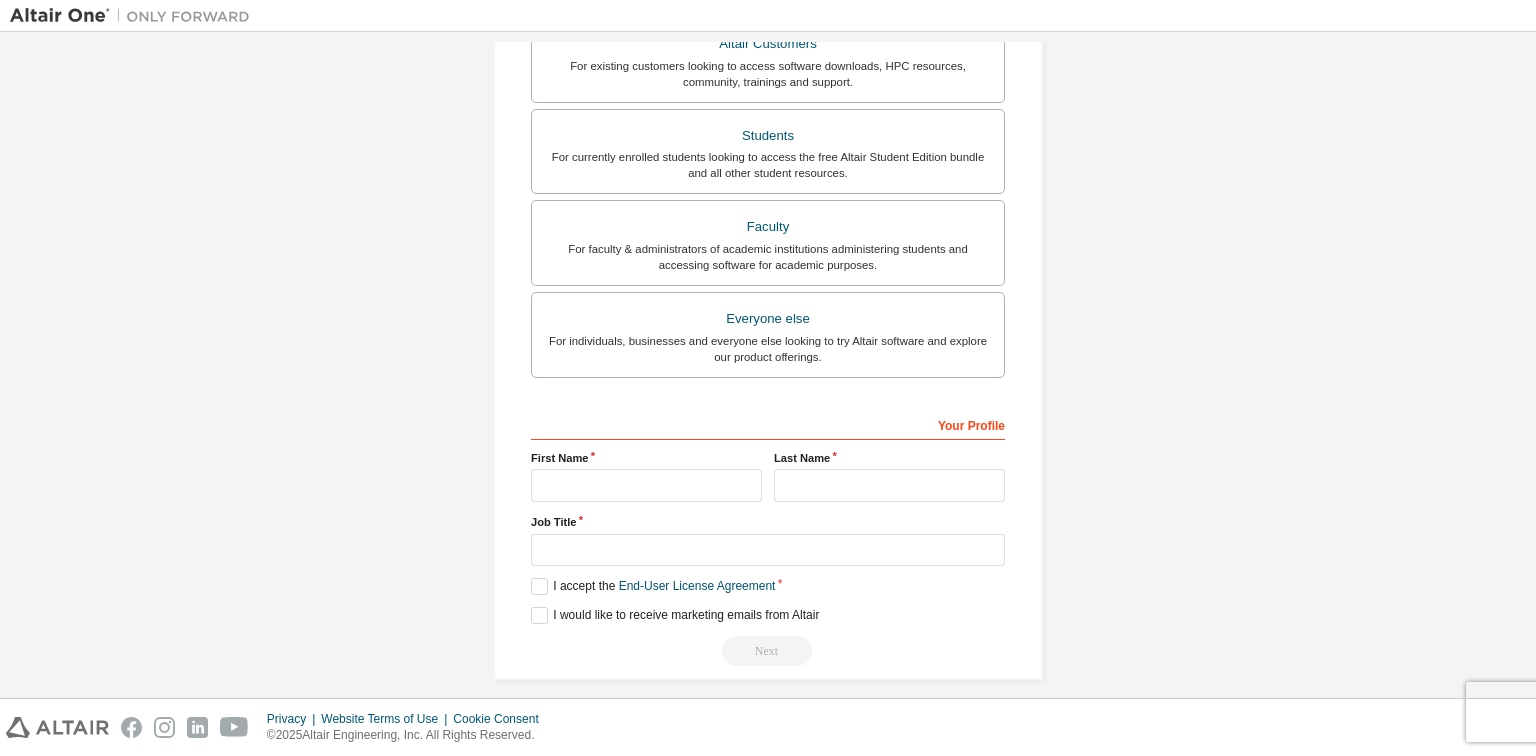 scroll, scrollTop: 477, scrollLeft: 0, axis: vertical 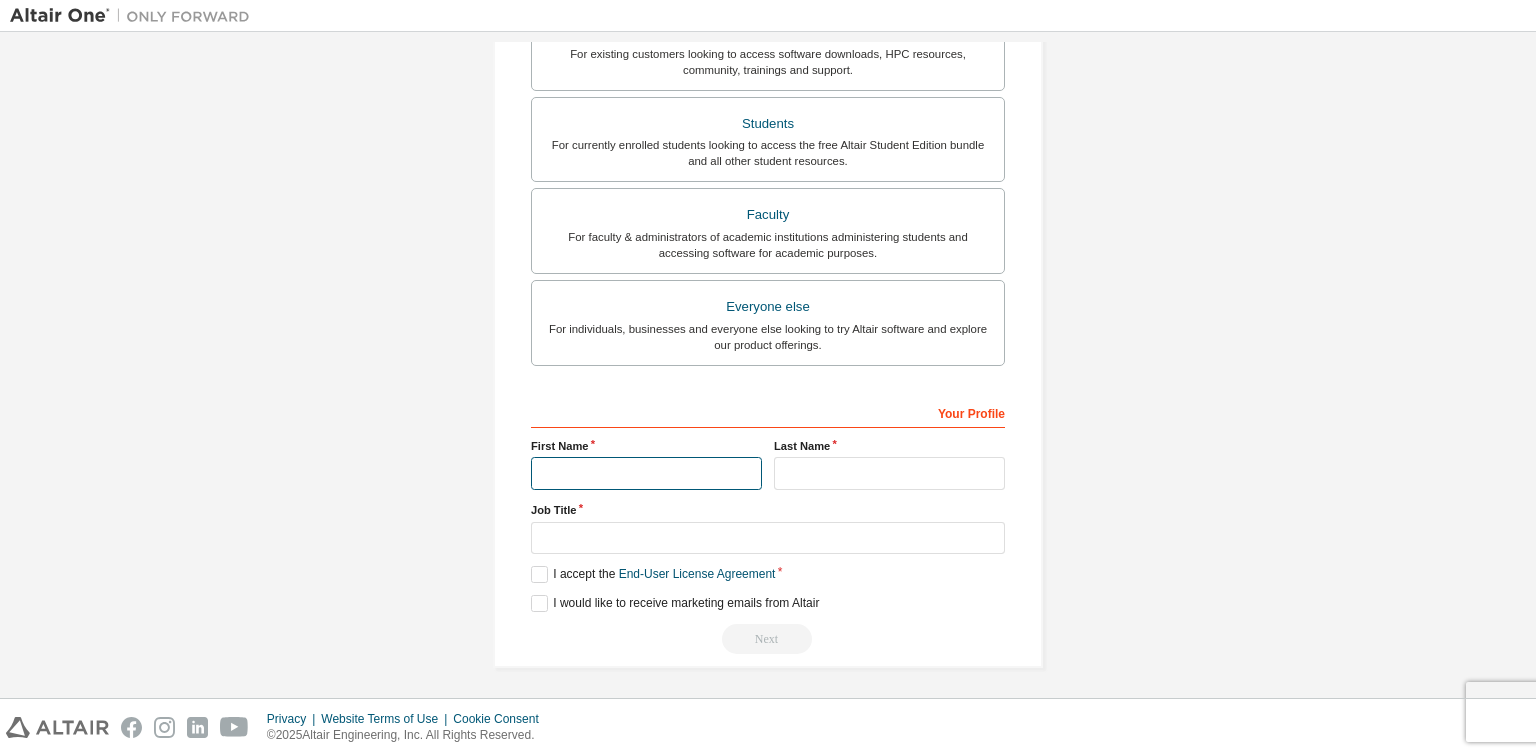 click at bounding box center [646, 473] 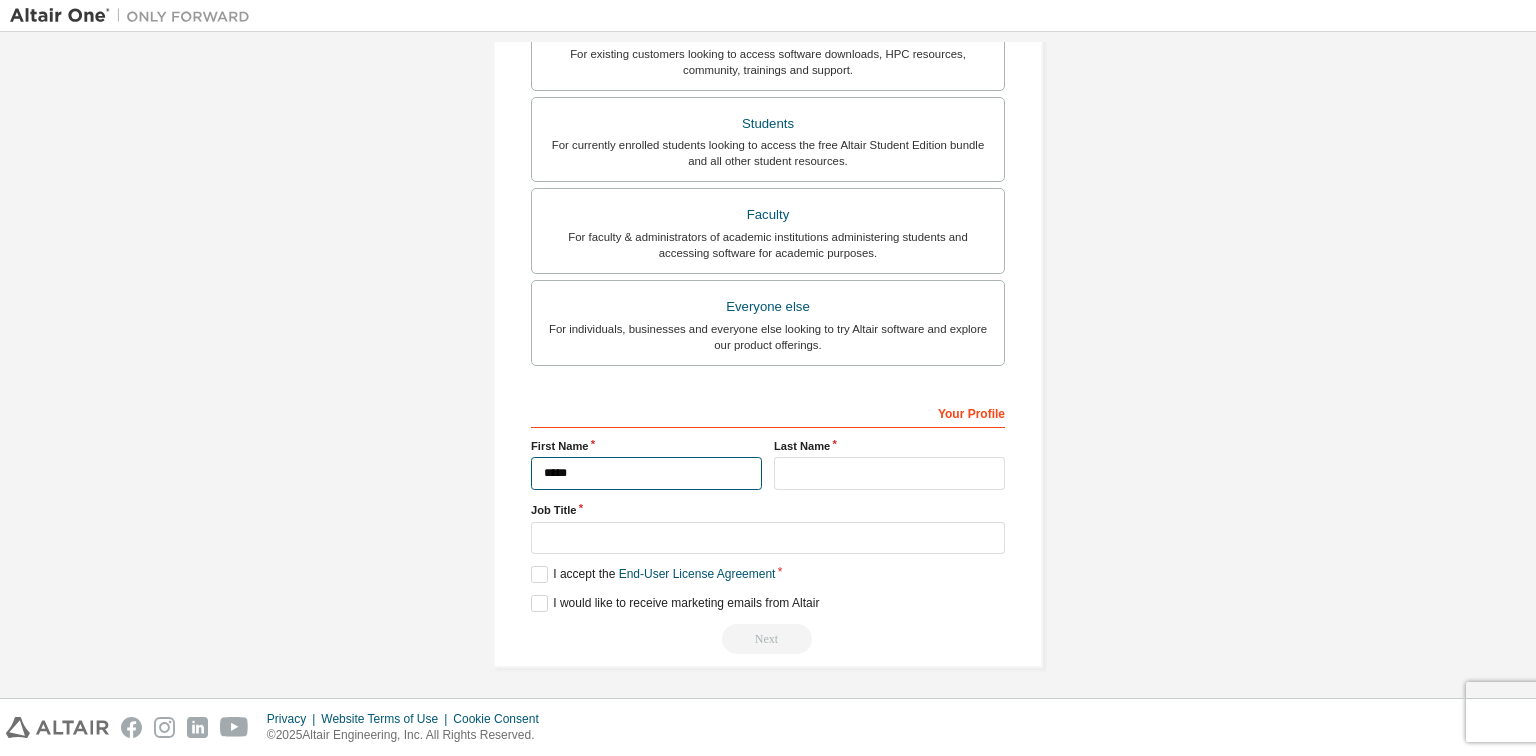 type on "*****" 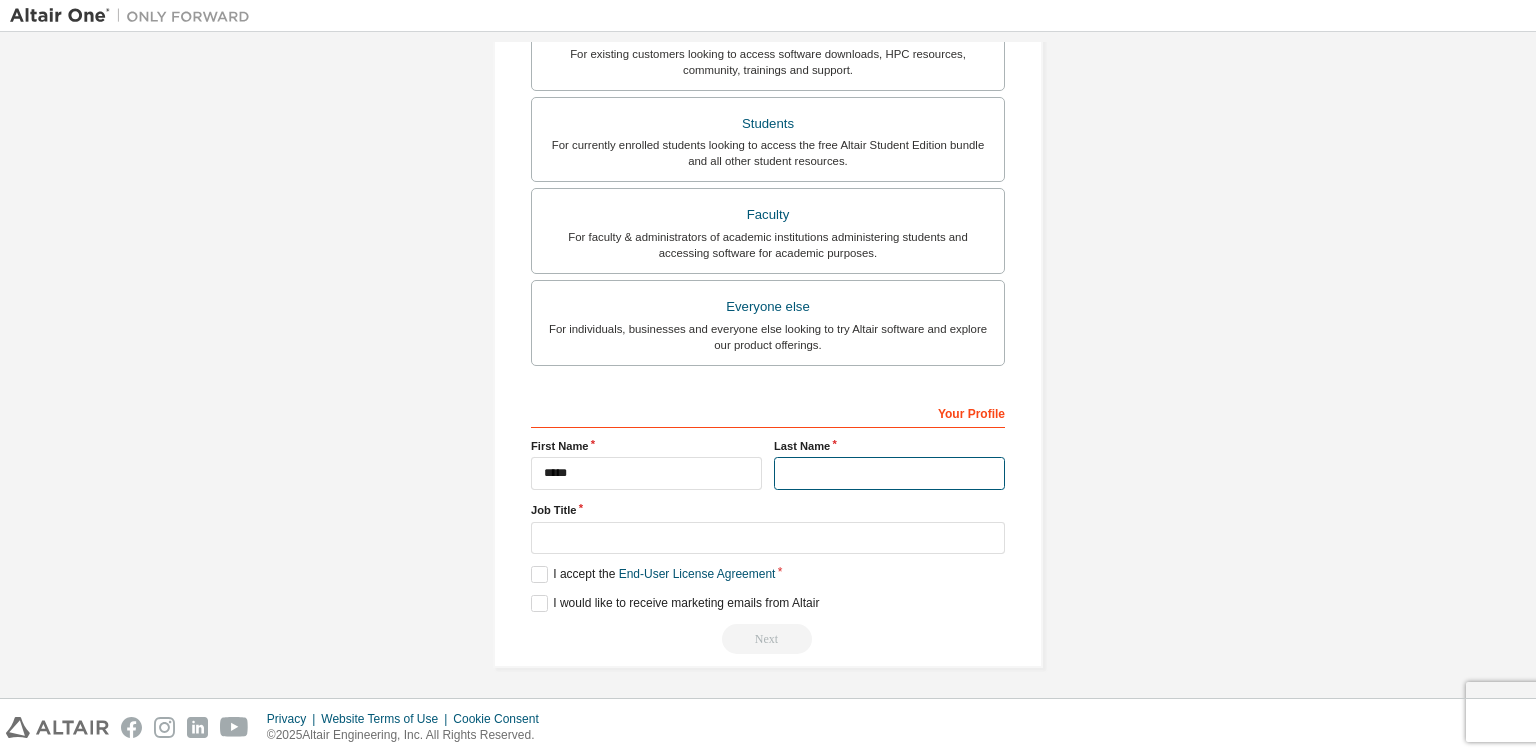 click at bounding box center (889, 473) 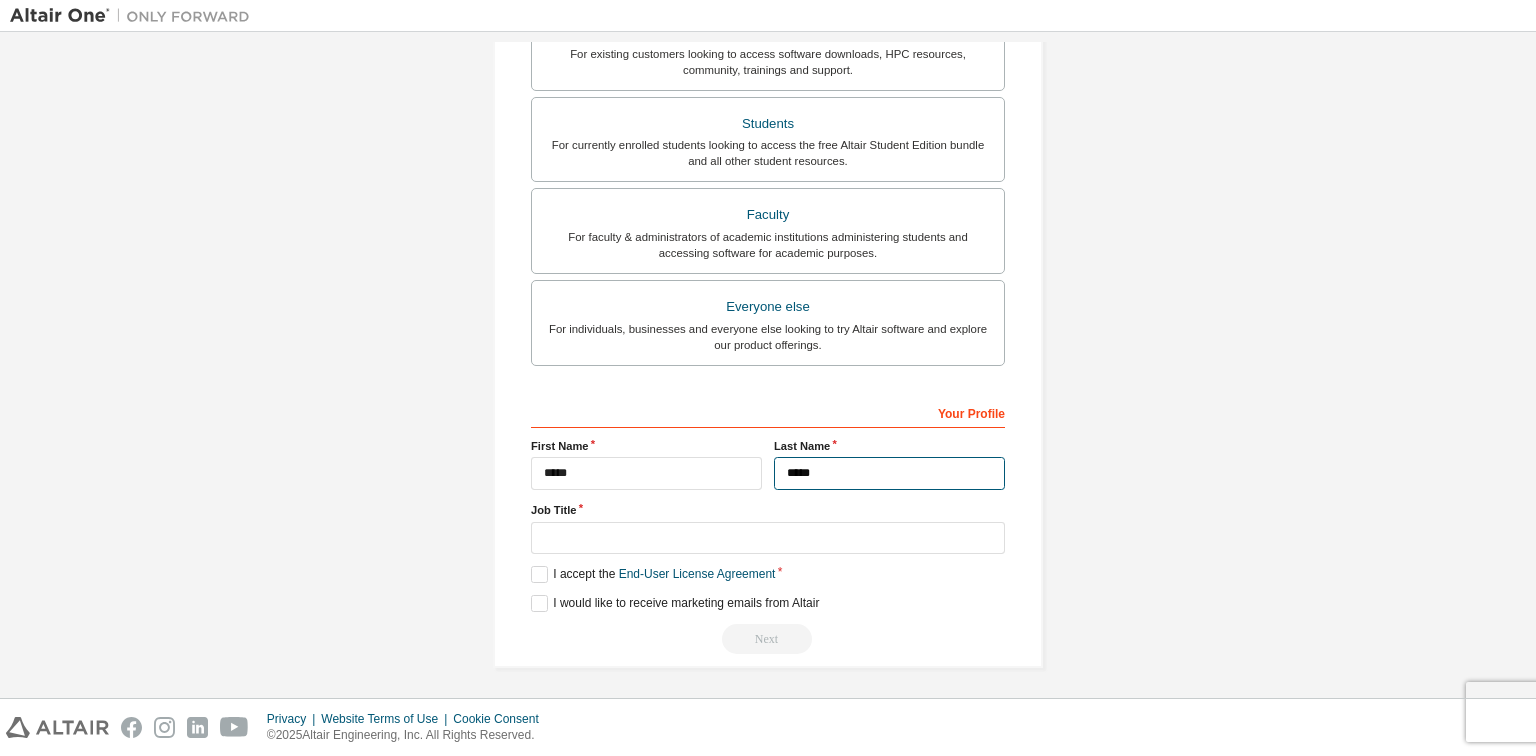 type on "*****" 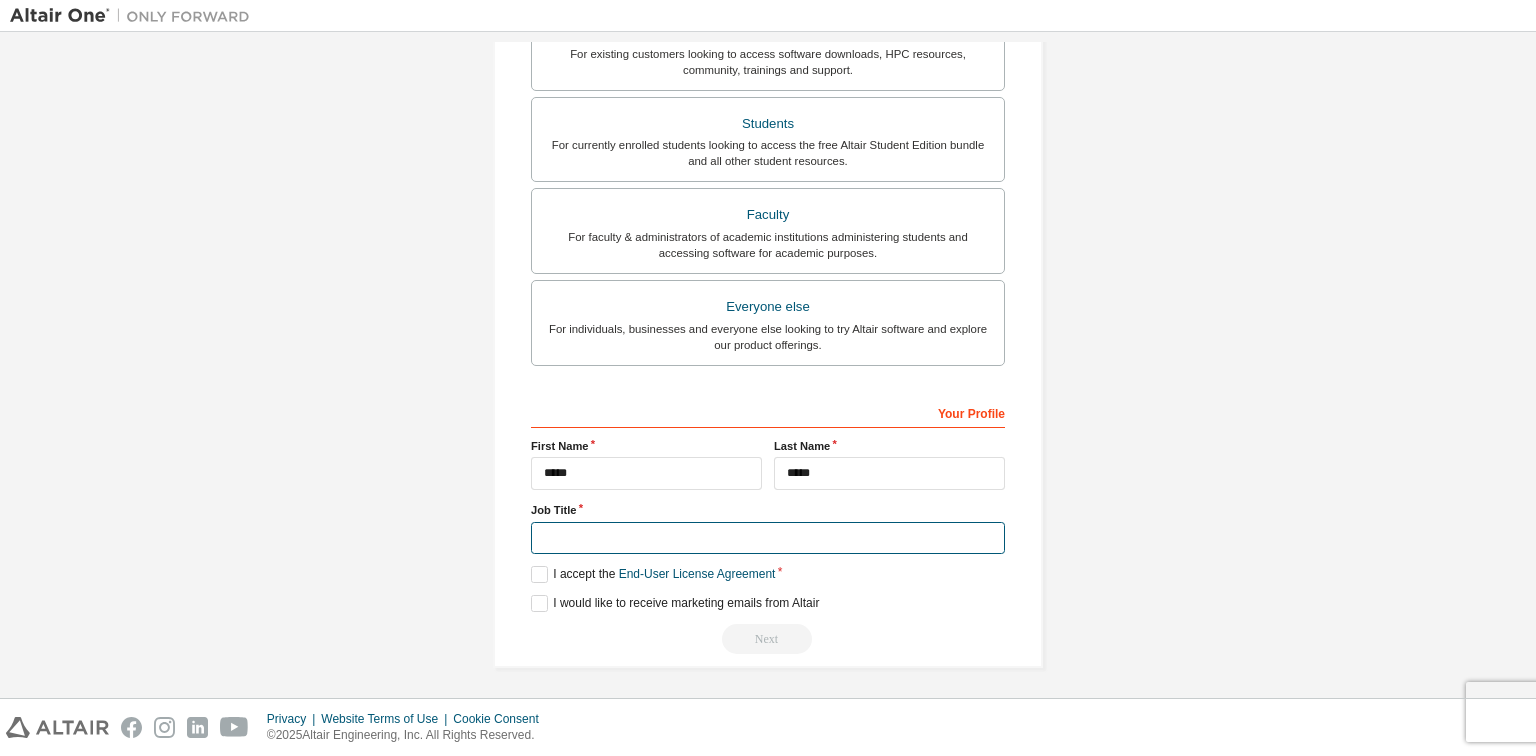click at bounding box center [768, 538] 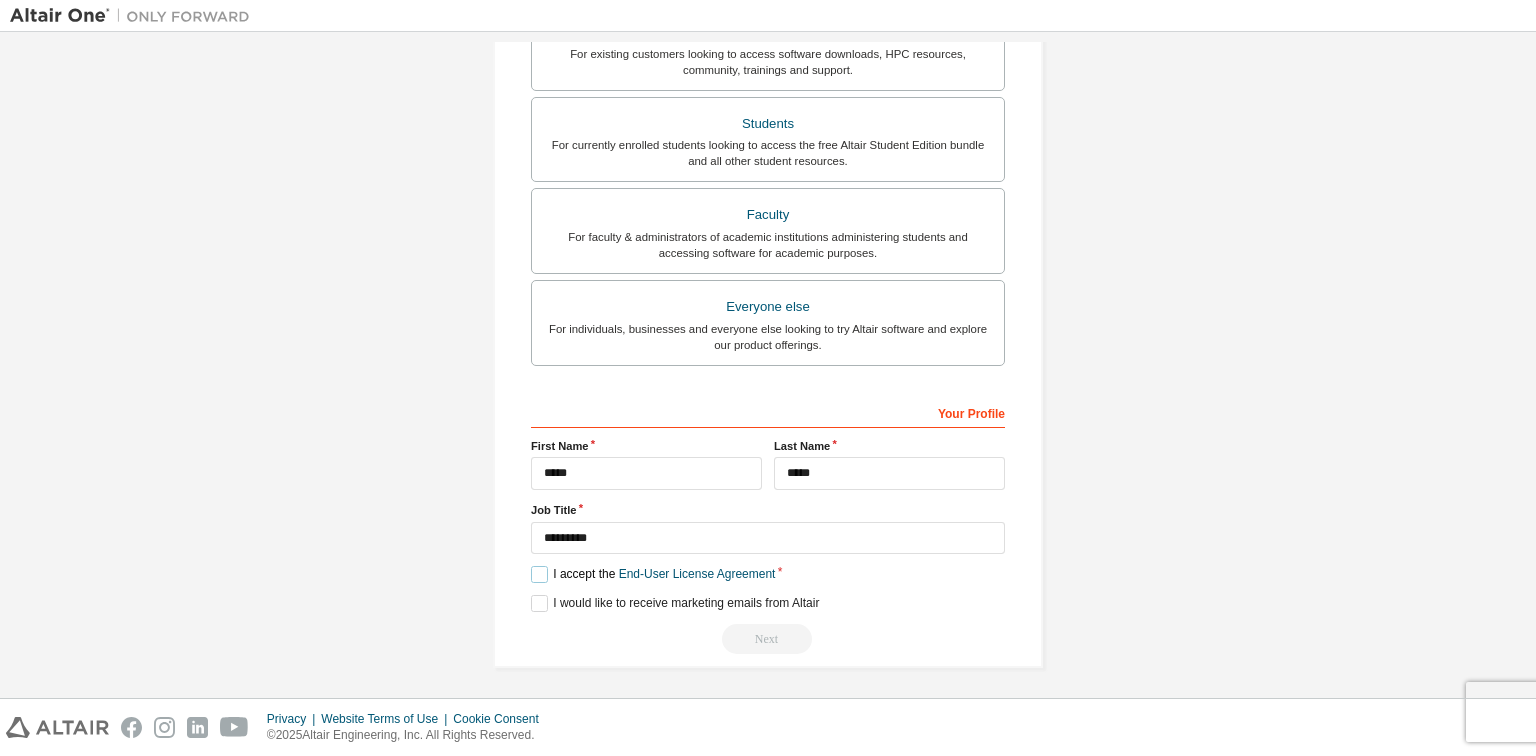 click on "I accept the    End-User License Agreement" at bounding box center (653, 574) 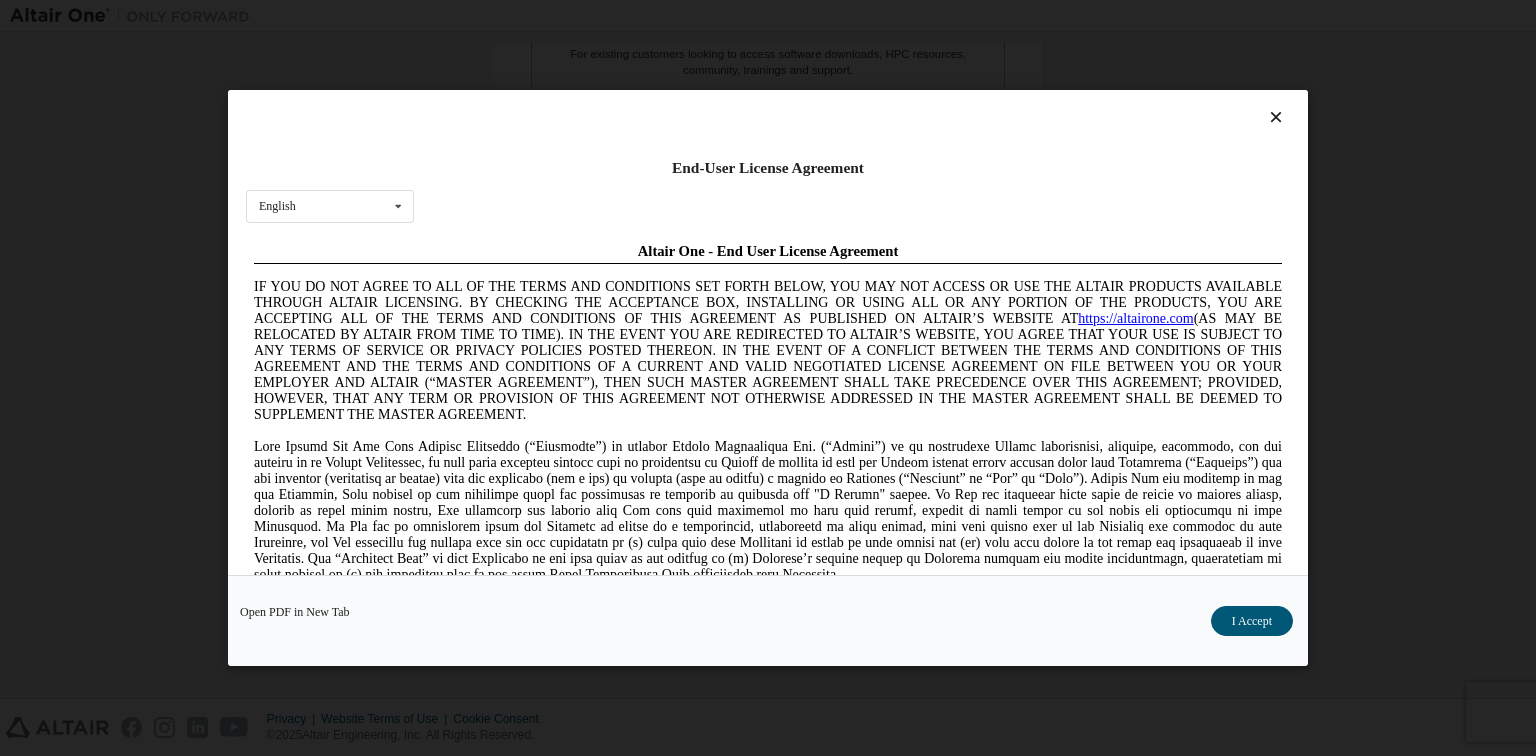 scroll, scrollTop: 0, scrollLeft: 0, axis: both 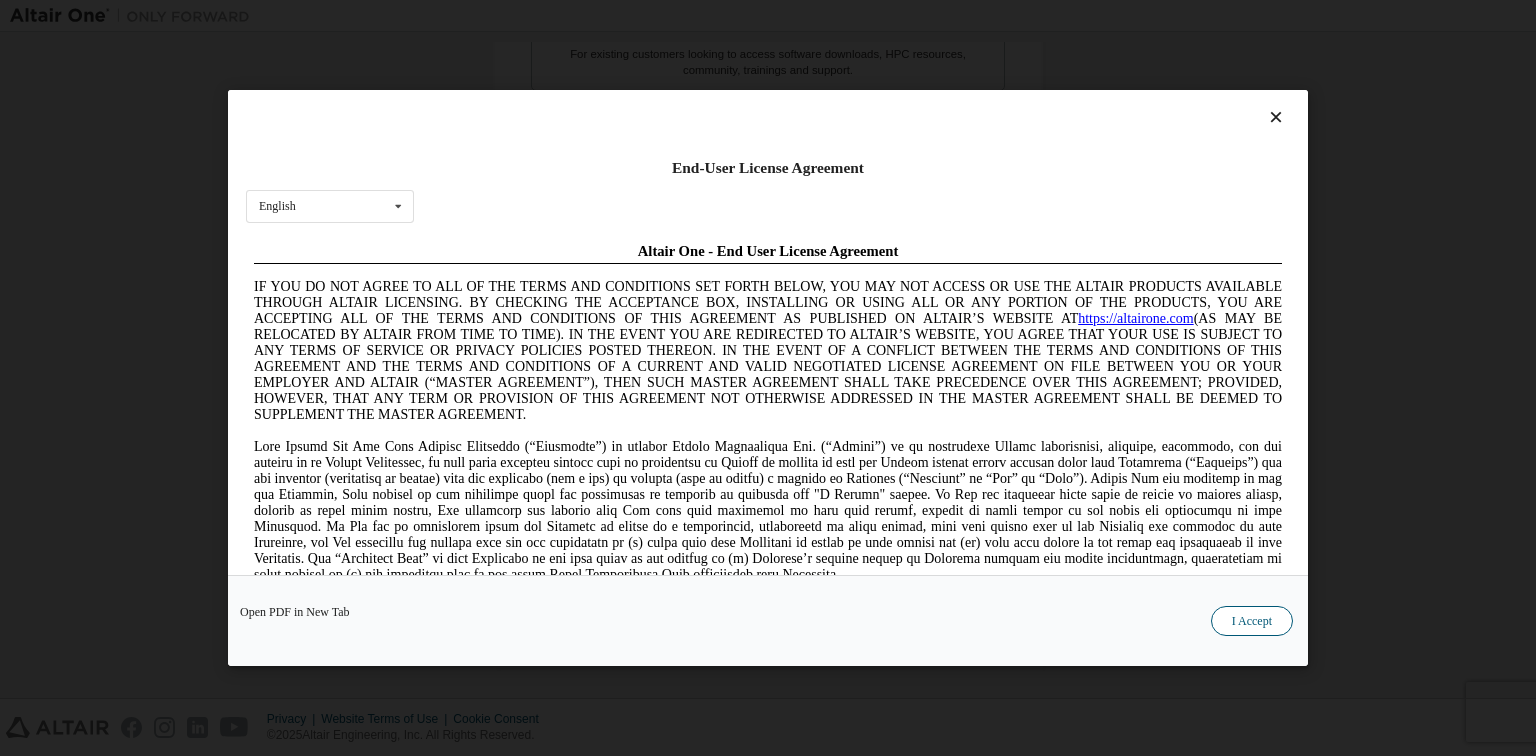 click on "I Accept" at bounding box center [1252, 621] 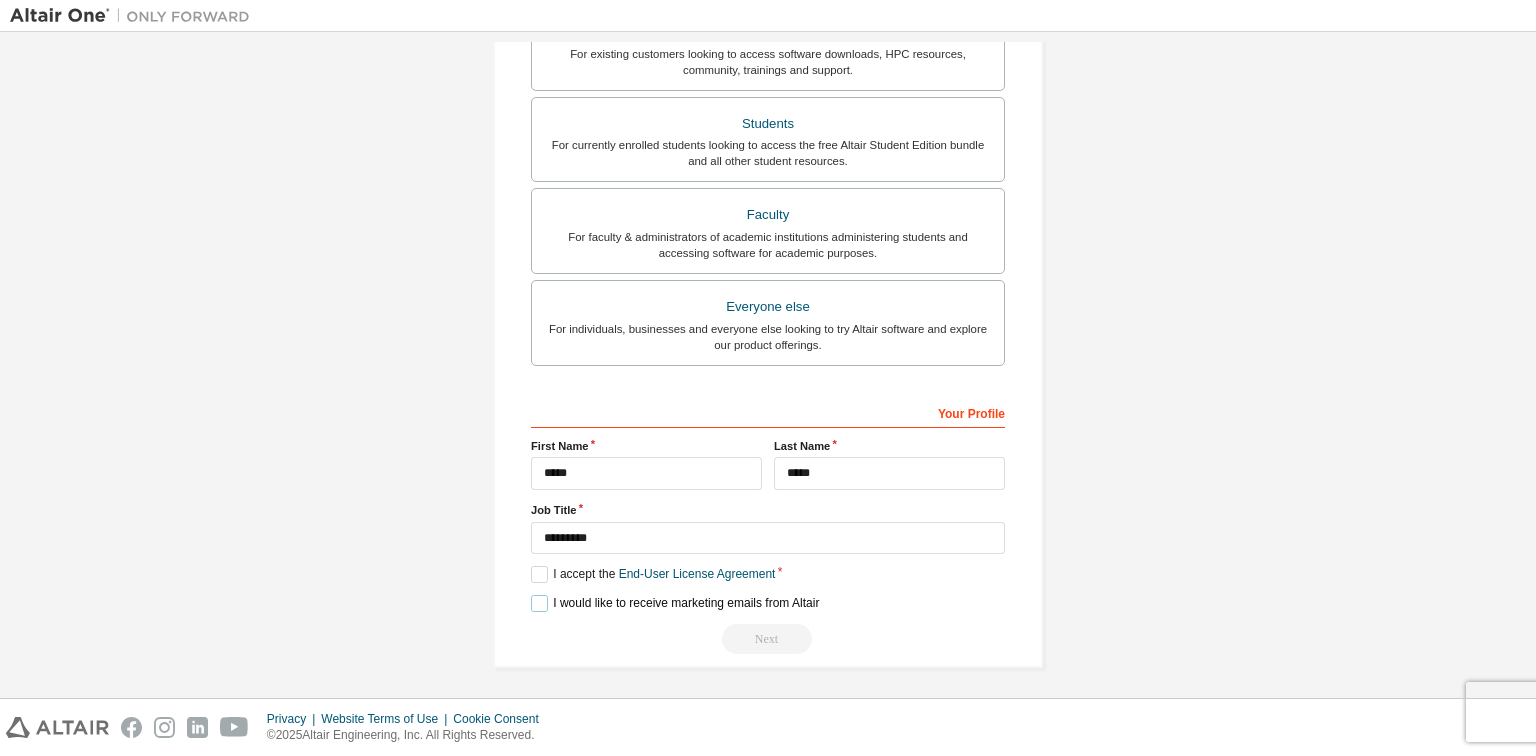 click on "I would like to receive marketing emails from Altair" at bounding box center [675, 603] 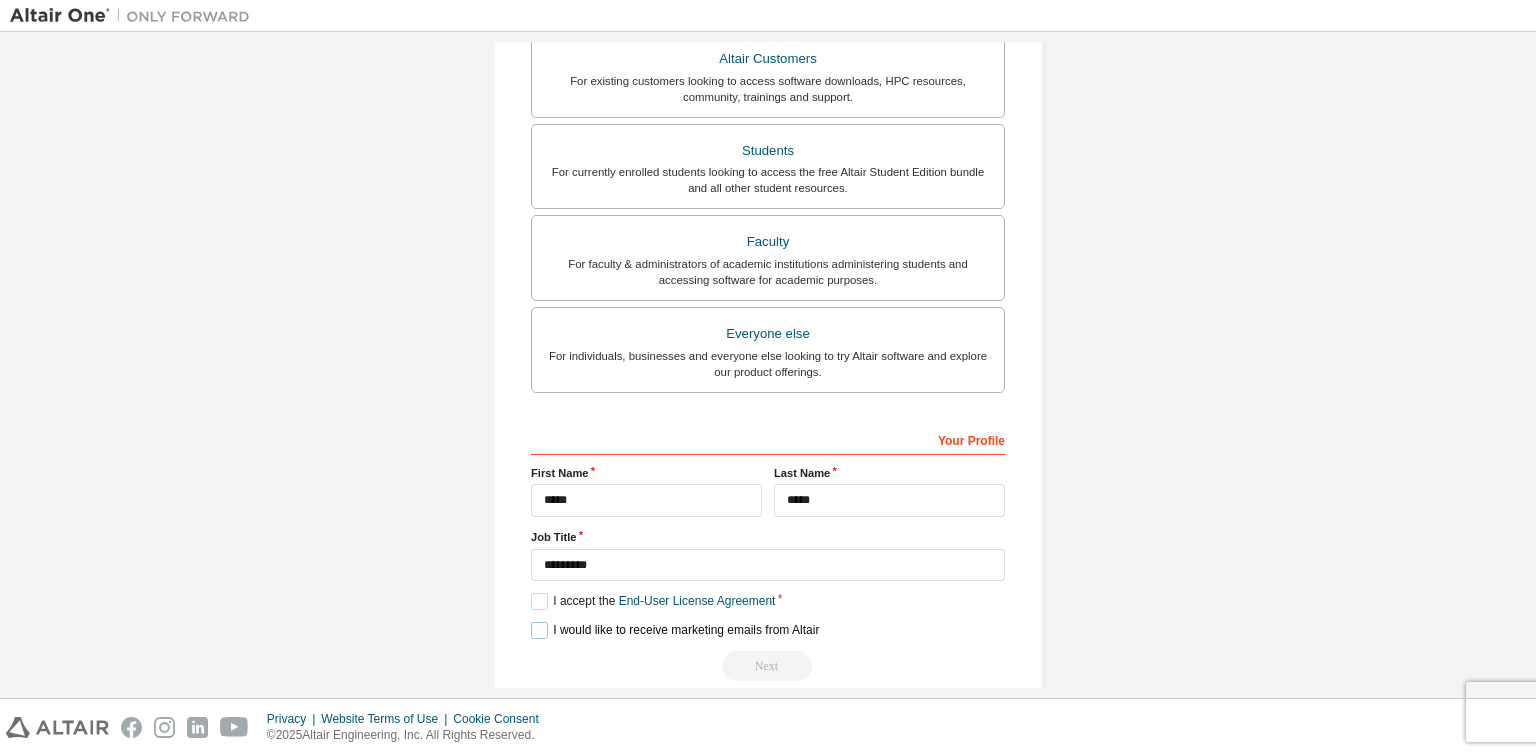 scroll, scrollTop: 477, scrollLeft: 0, axis: vertical 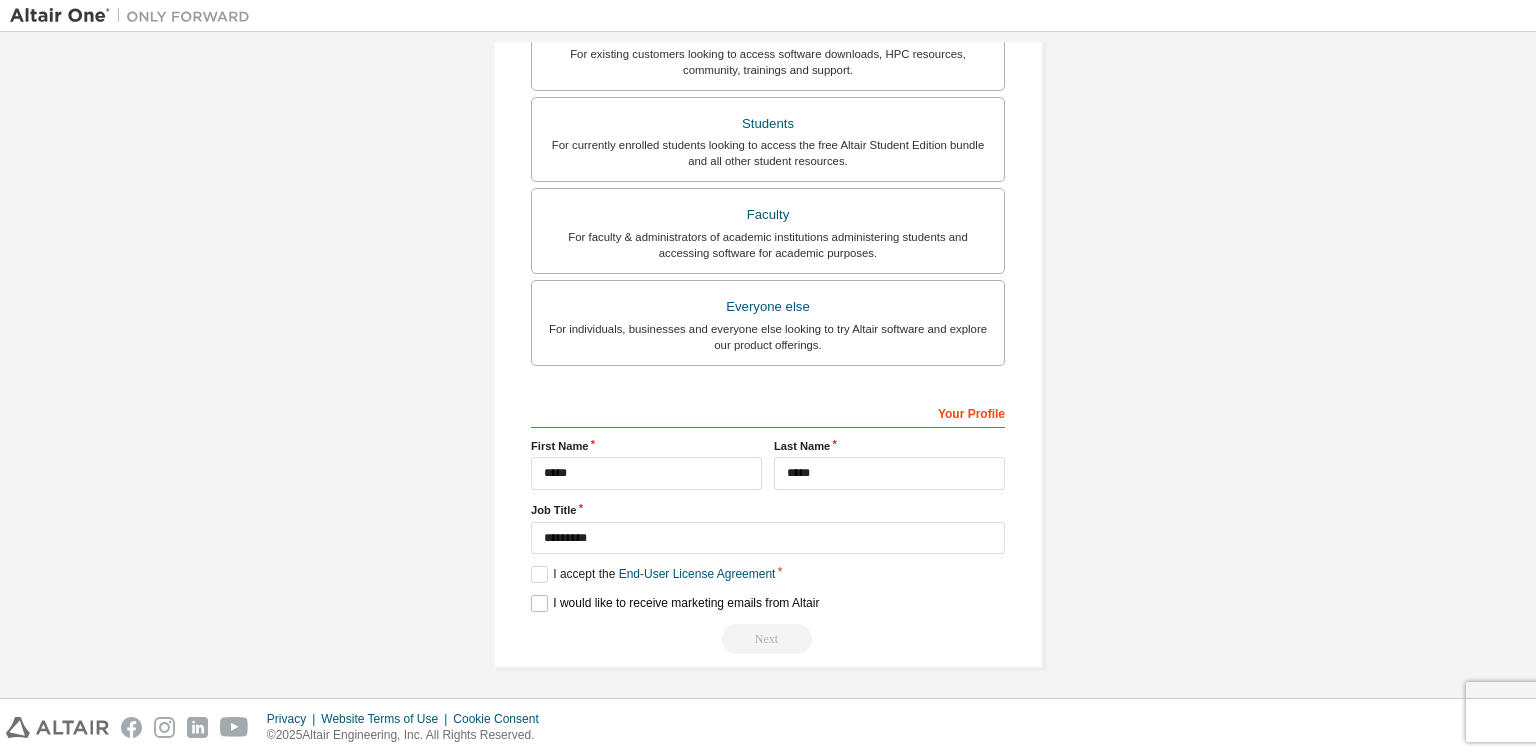 click on "I would like to receive marketing emails from Altair" at bounding box center [675, 603] 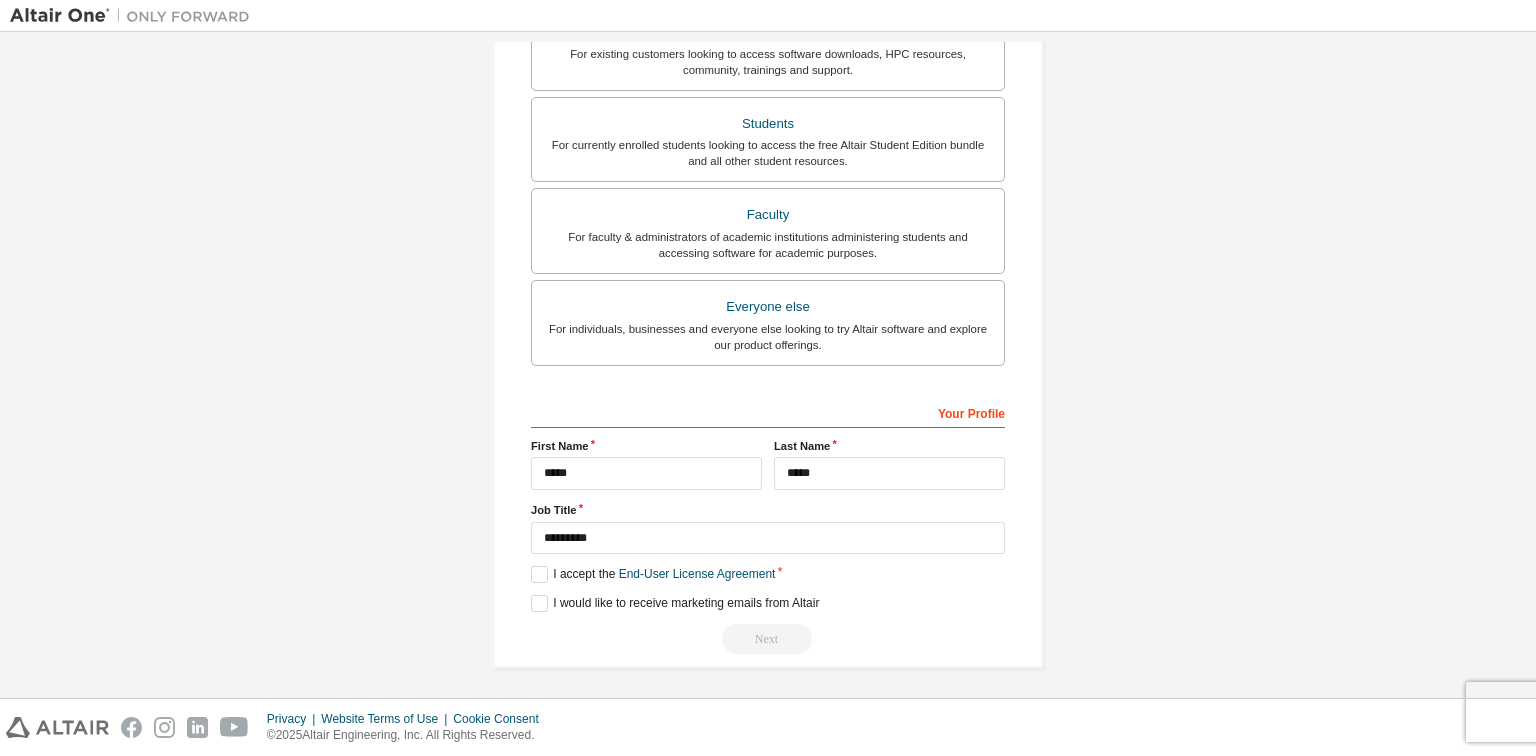 click on "Next" at bounding box center [768, 639] 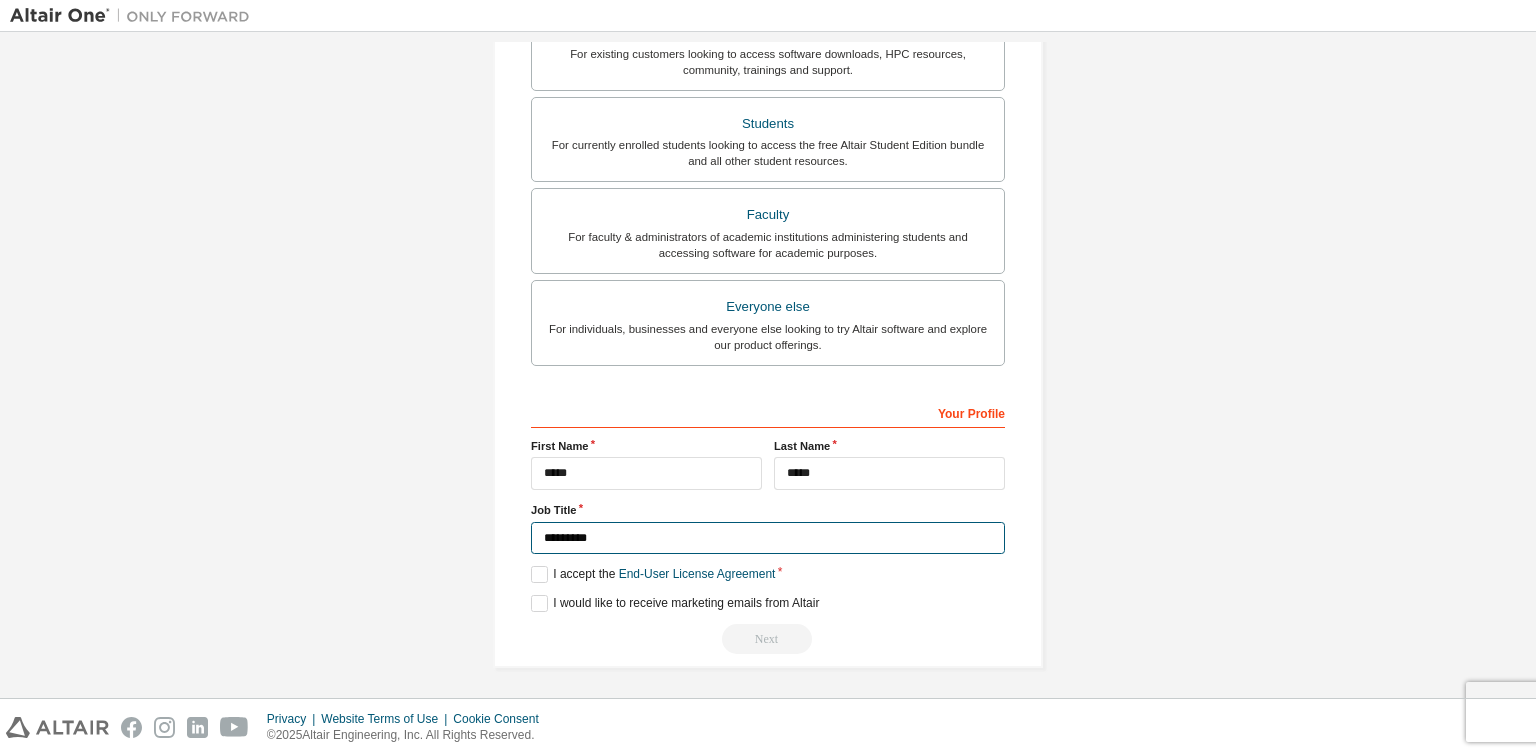 click on "*********" at bounding box center (768, 538) 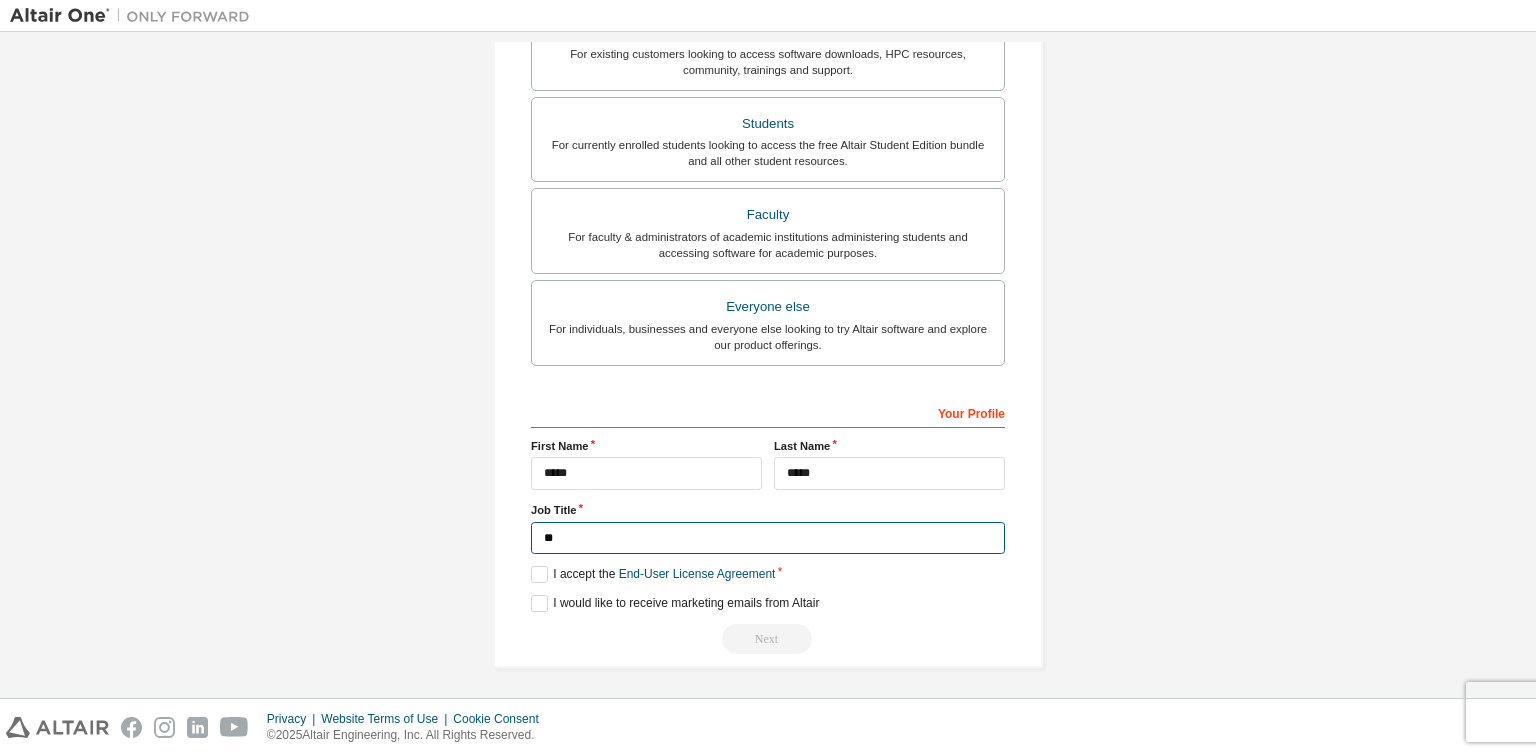type on "*" 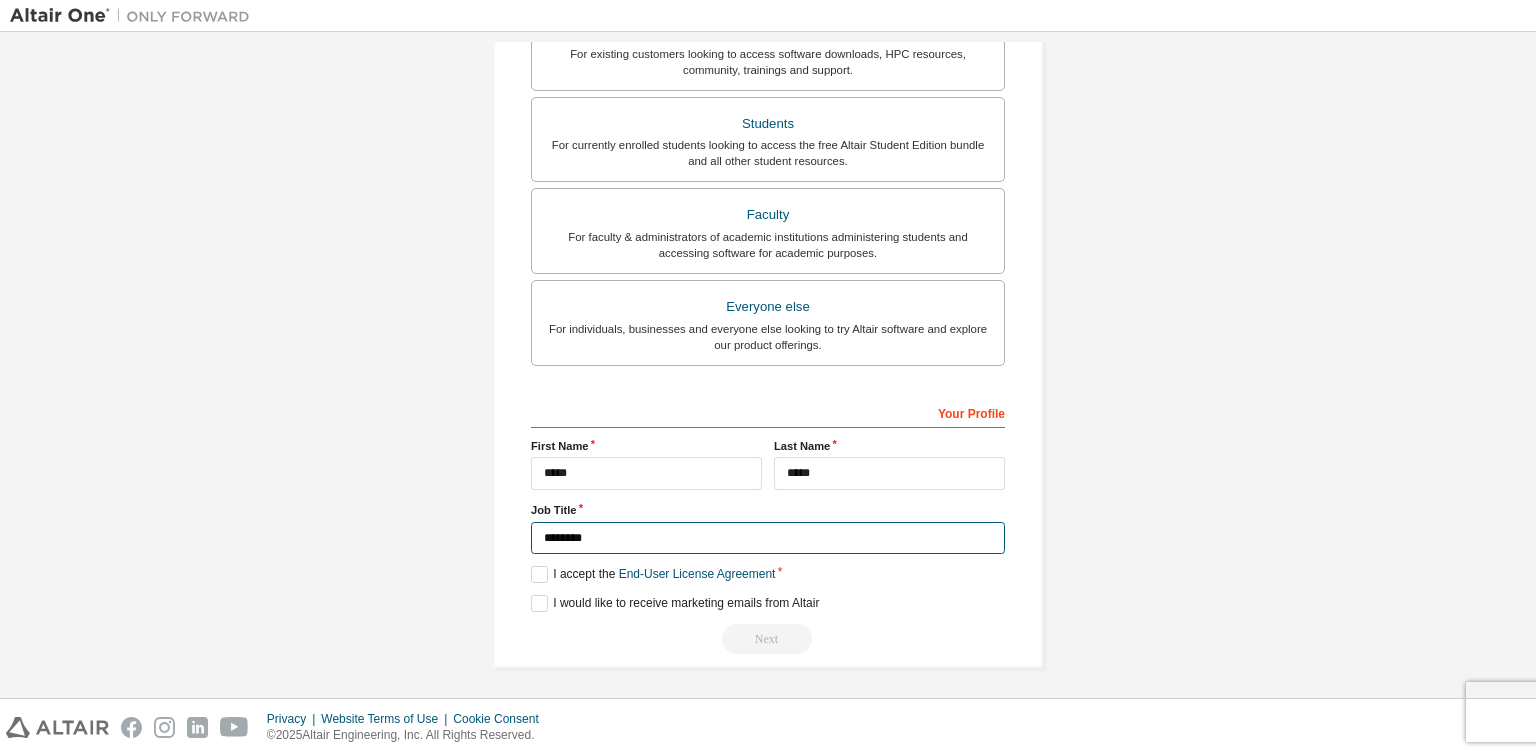 type on "********" 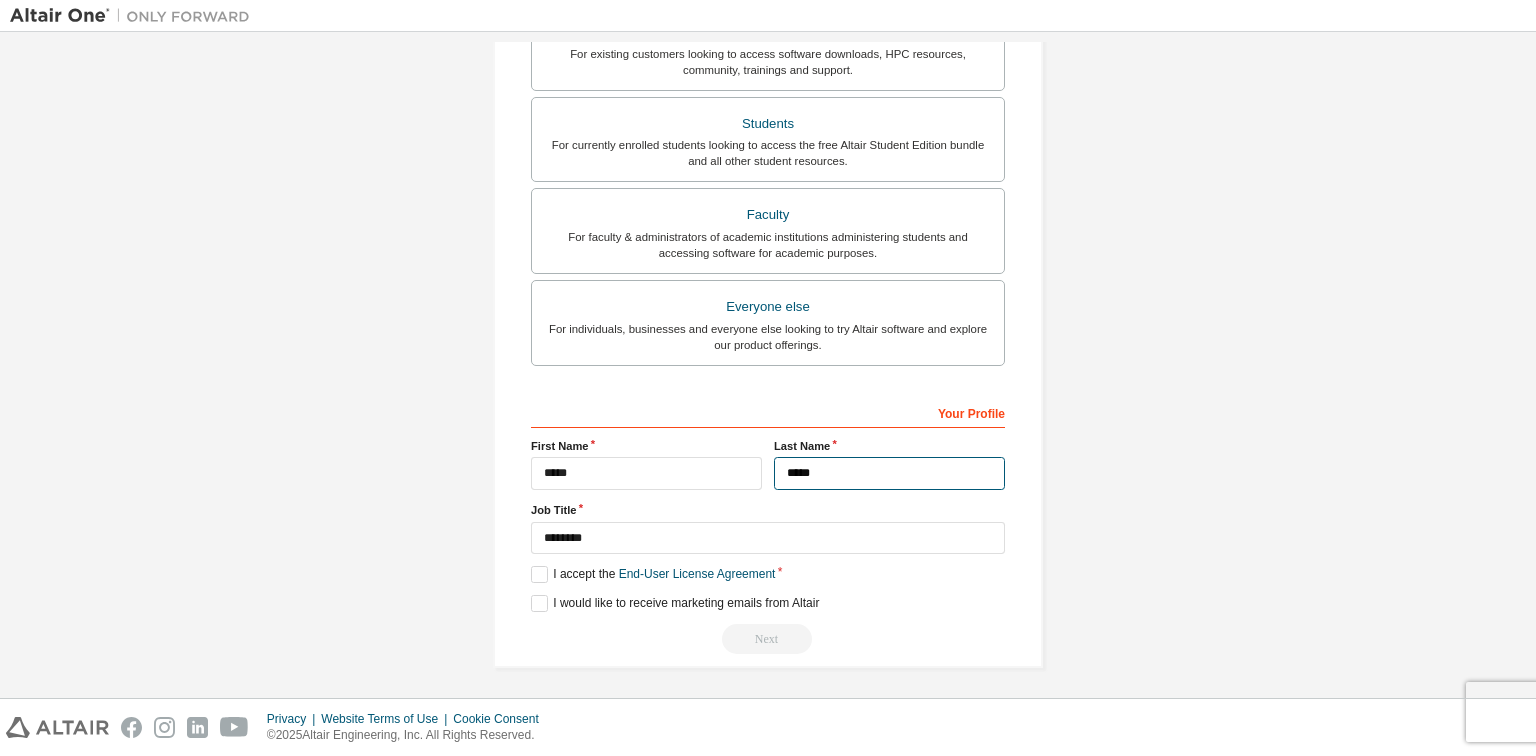 click on "*****" at bounding box center [889, 473] 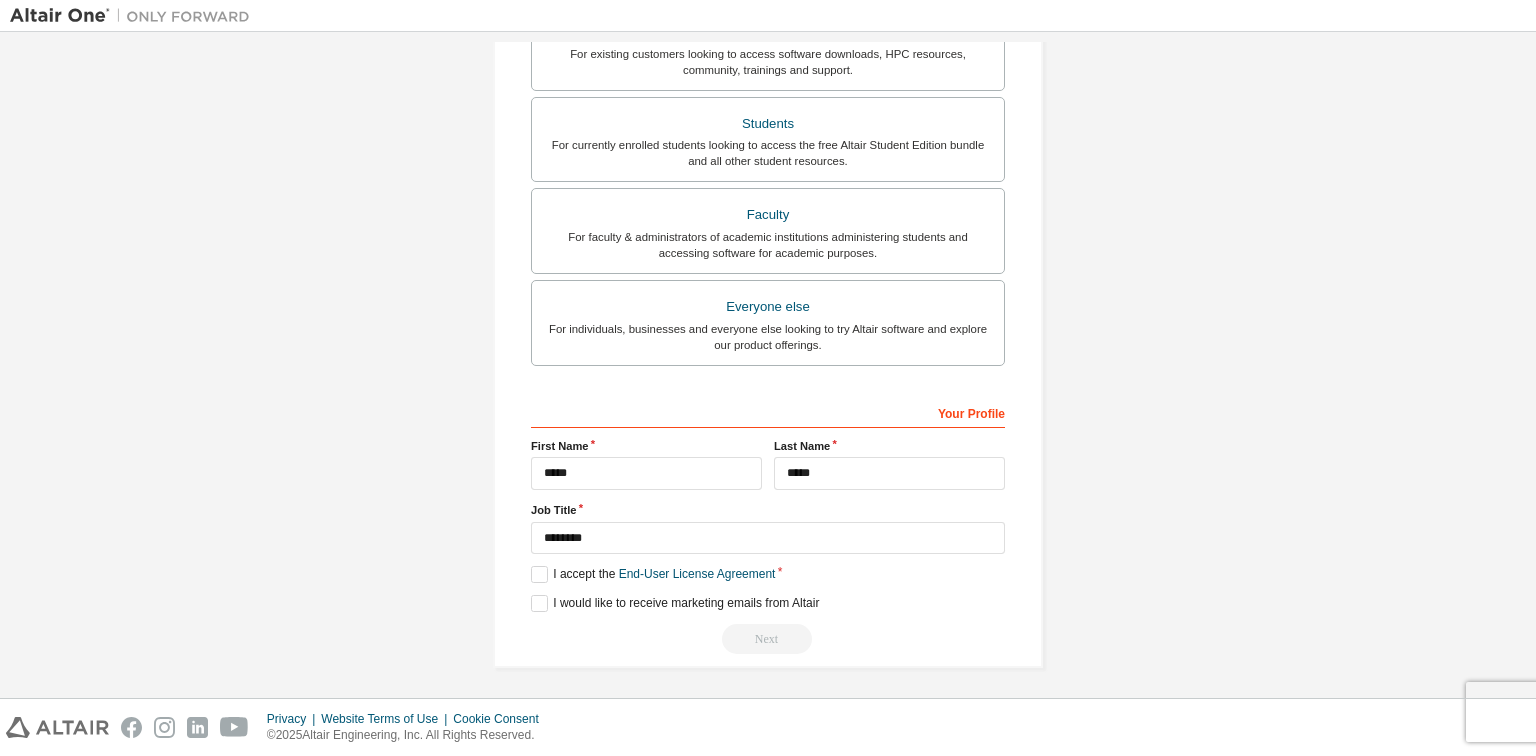 click on "I accept the    End-User License Agreement" at bounding box center [768, 574] 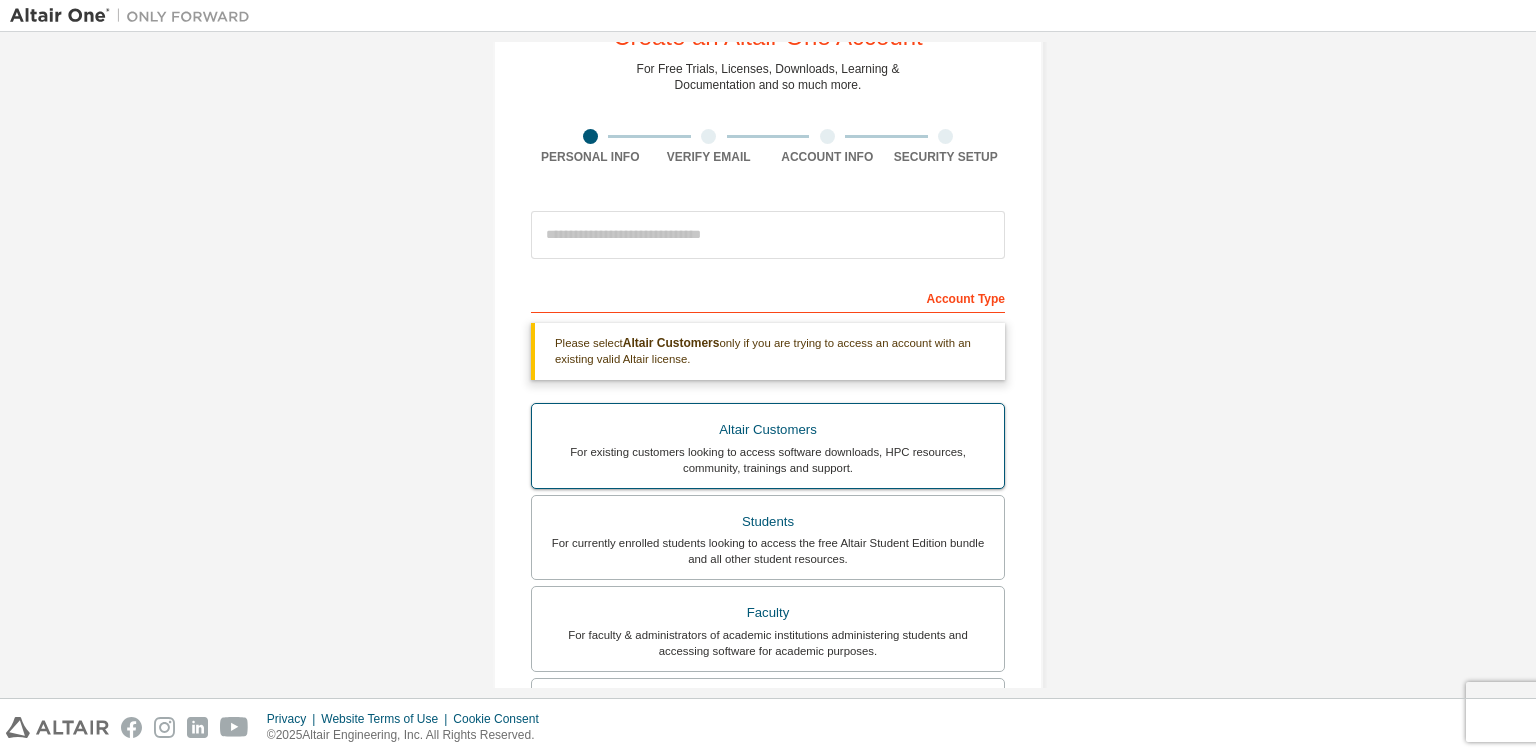 scroll, scrollTop: 78, scrollLeft: 0, axis: vertical 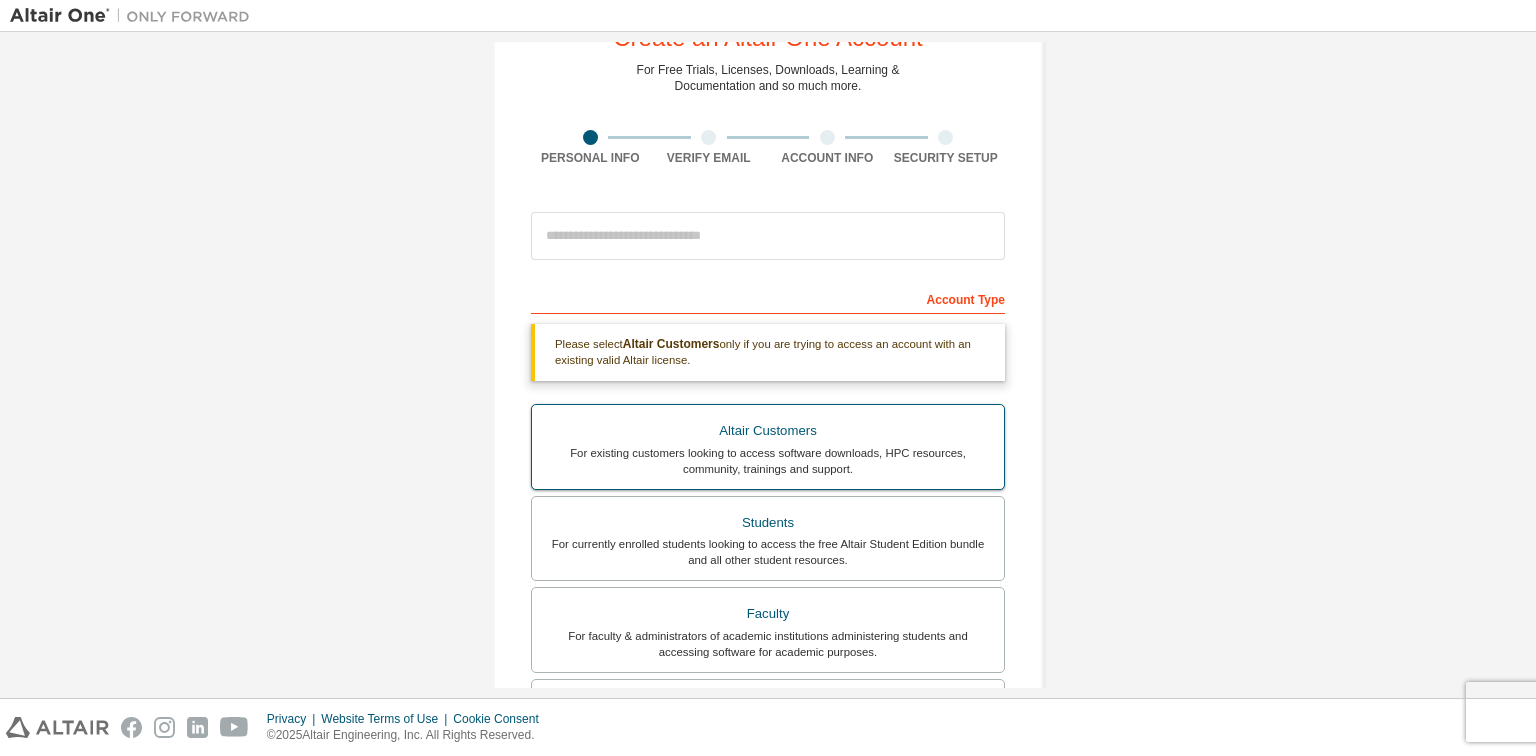 click on "For existing customers looking to access software downloads, HPC resources, community, trainings and support." at bounding box center [768, 461] 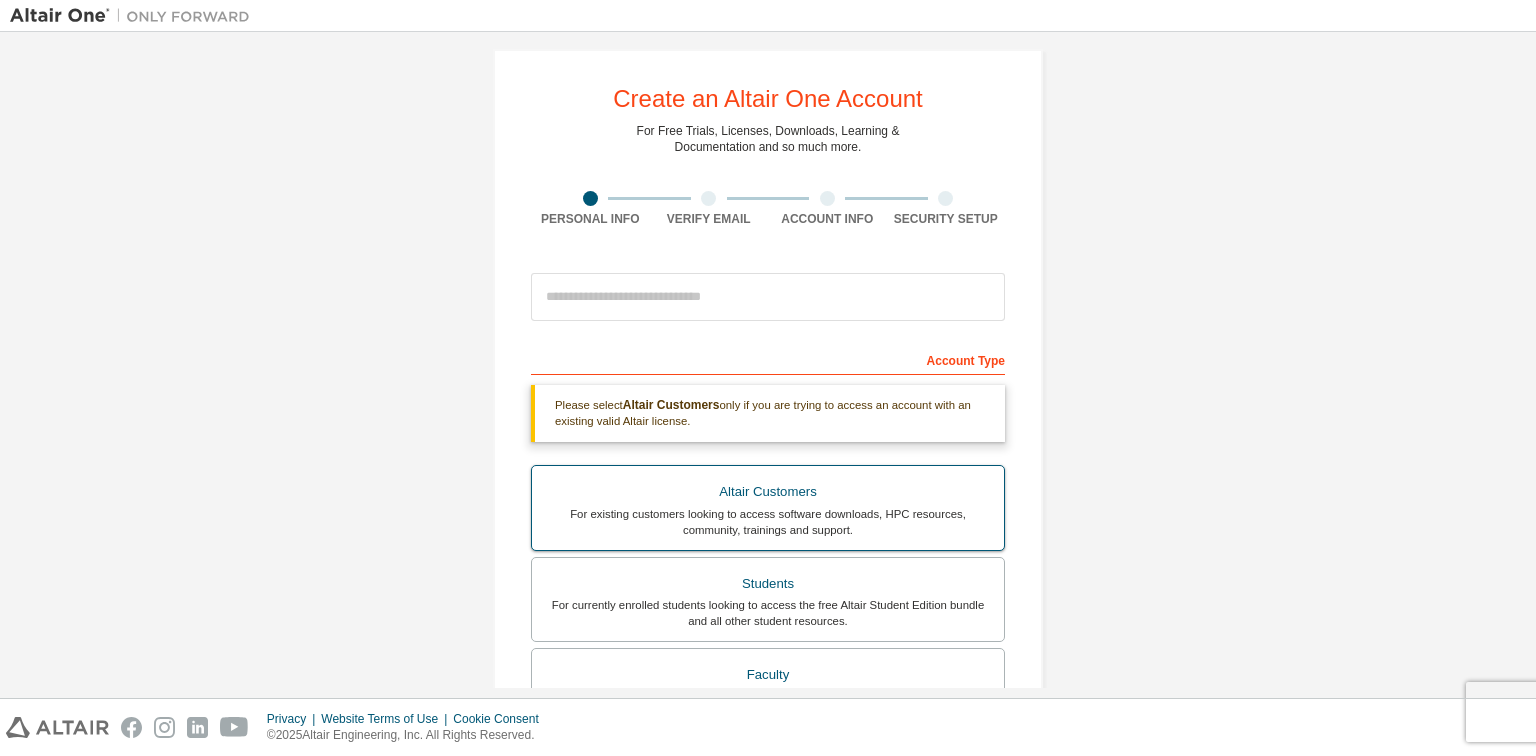 scroll, scrollTop: 0, scrollLeft: 0, axis: both 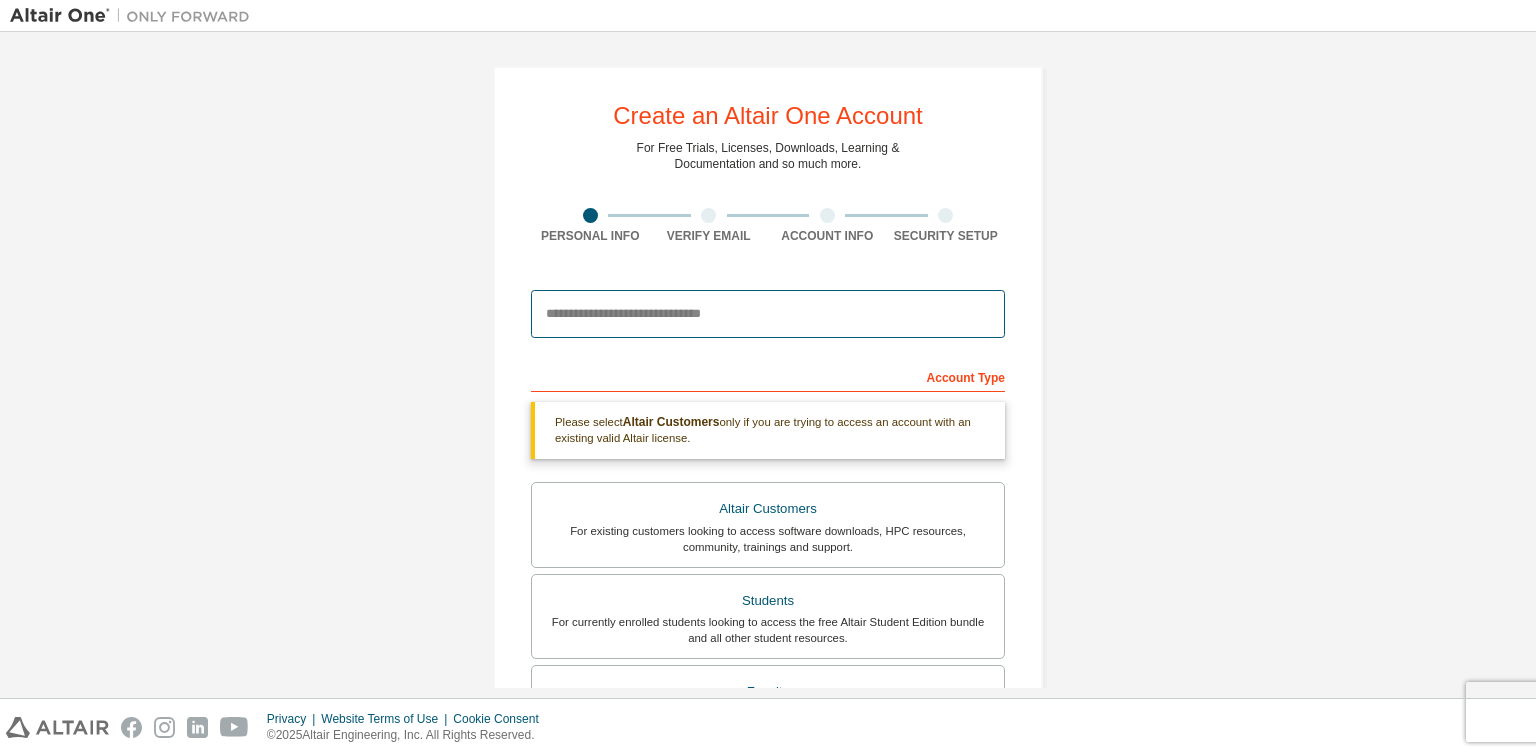 click at bounding box center (768, 314) 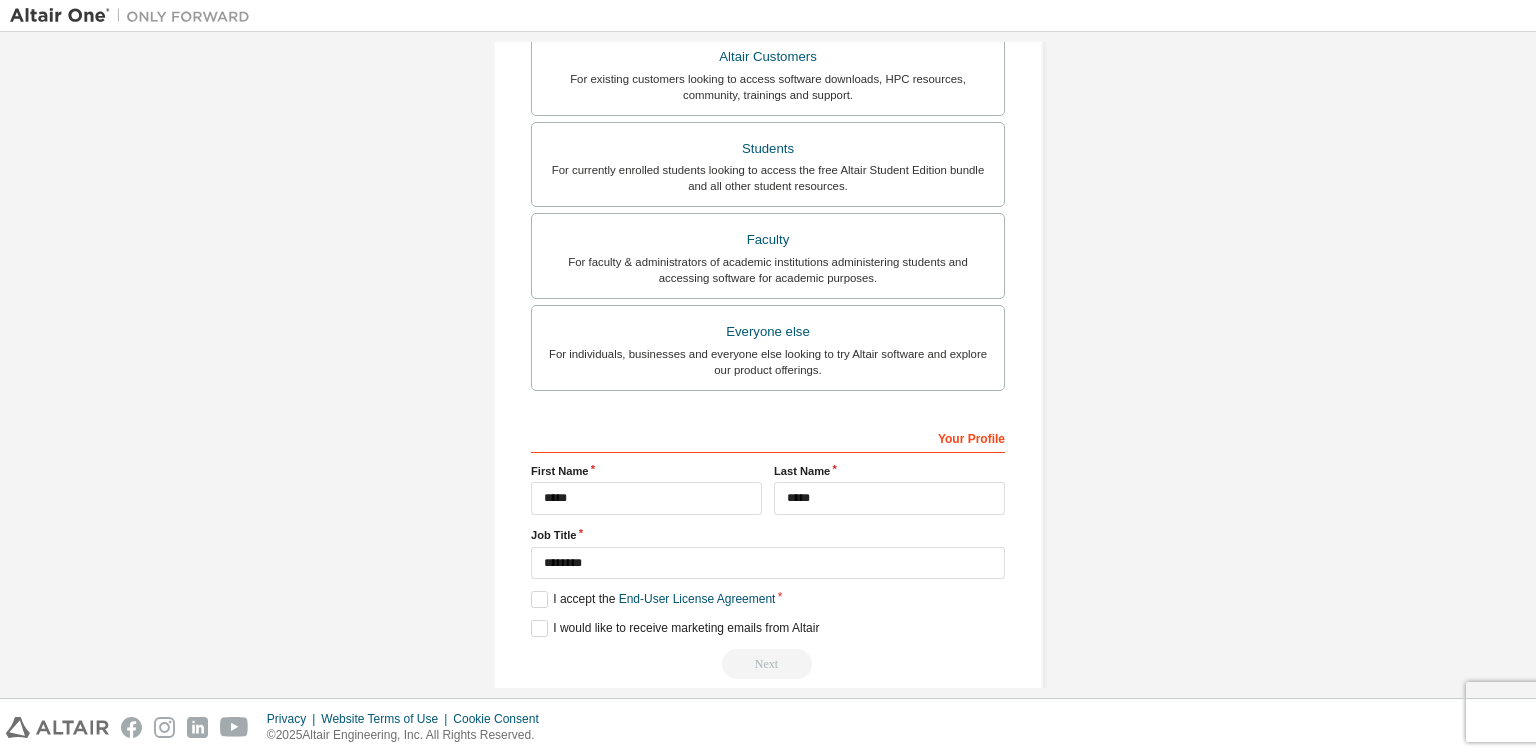 scroll, scrollTop: 477, scrollLeft: 0, axis: vertical 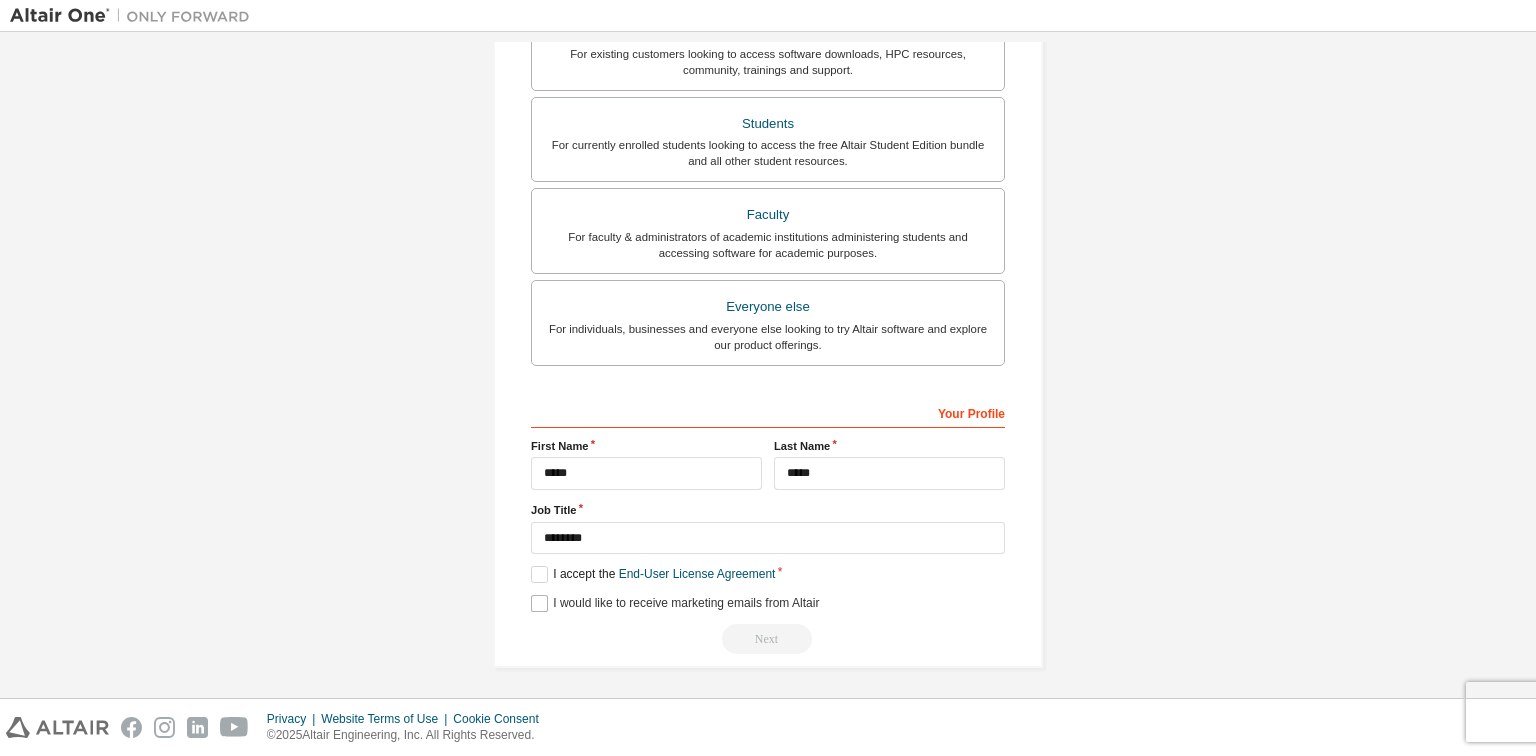 type on "******" 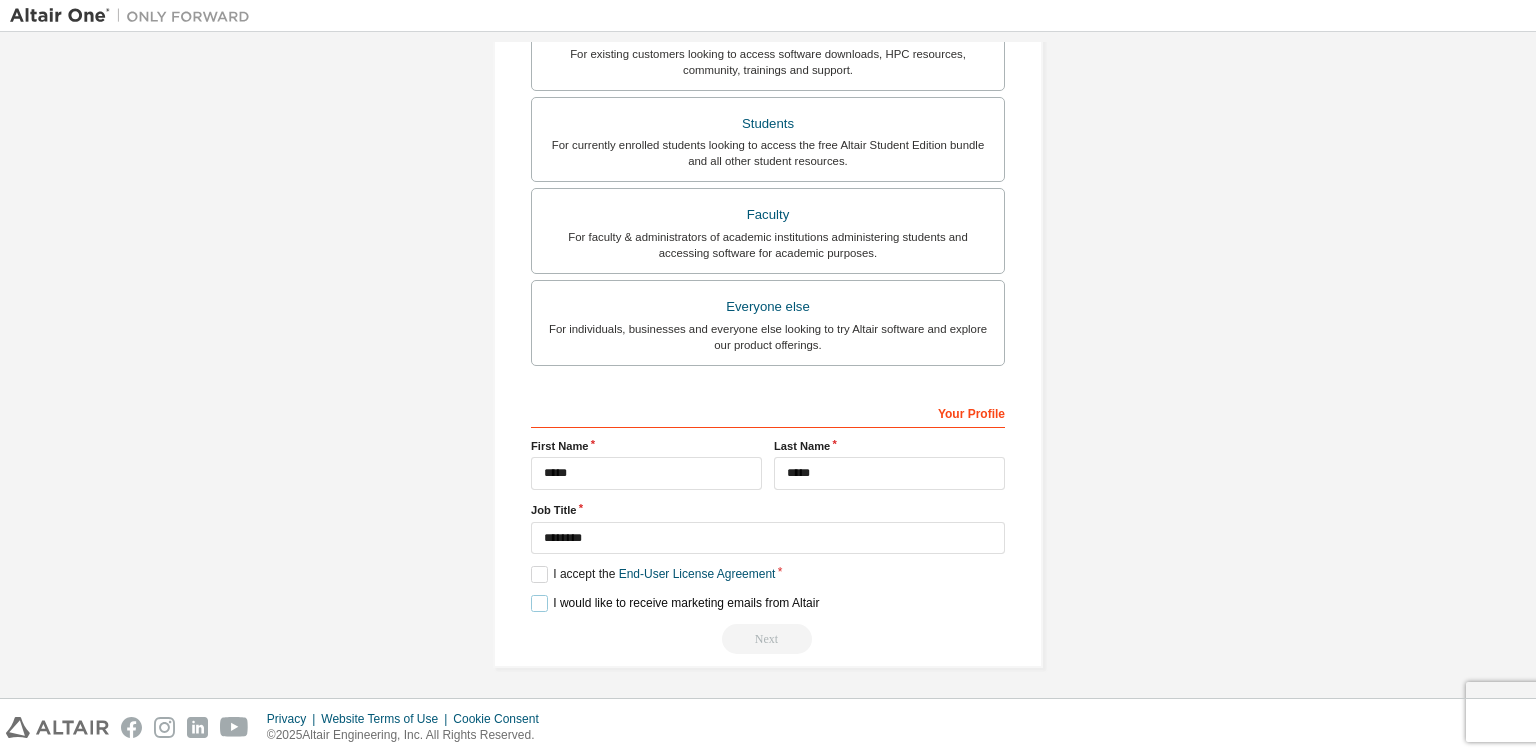 click on "I would like to receive marketing emails from Altair" at bounding box center (675, 603) 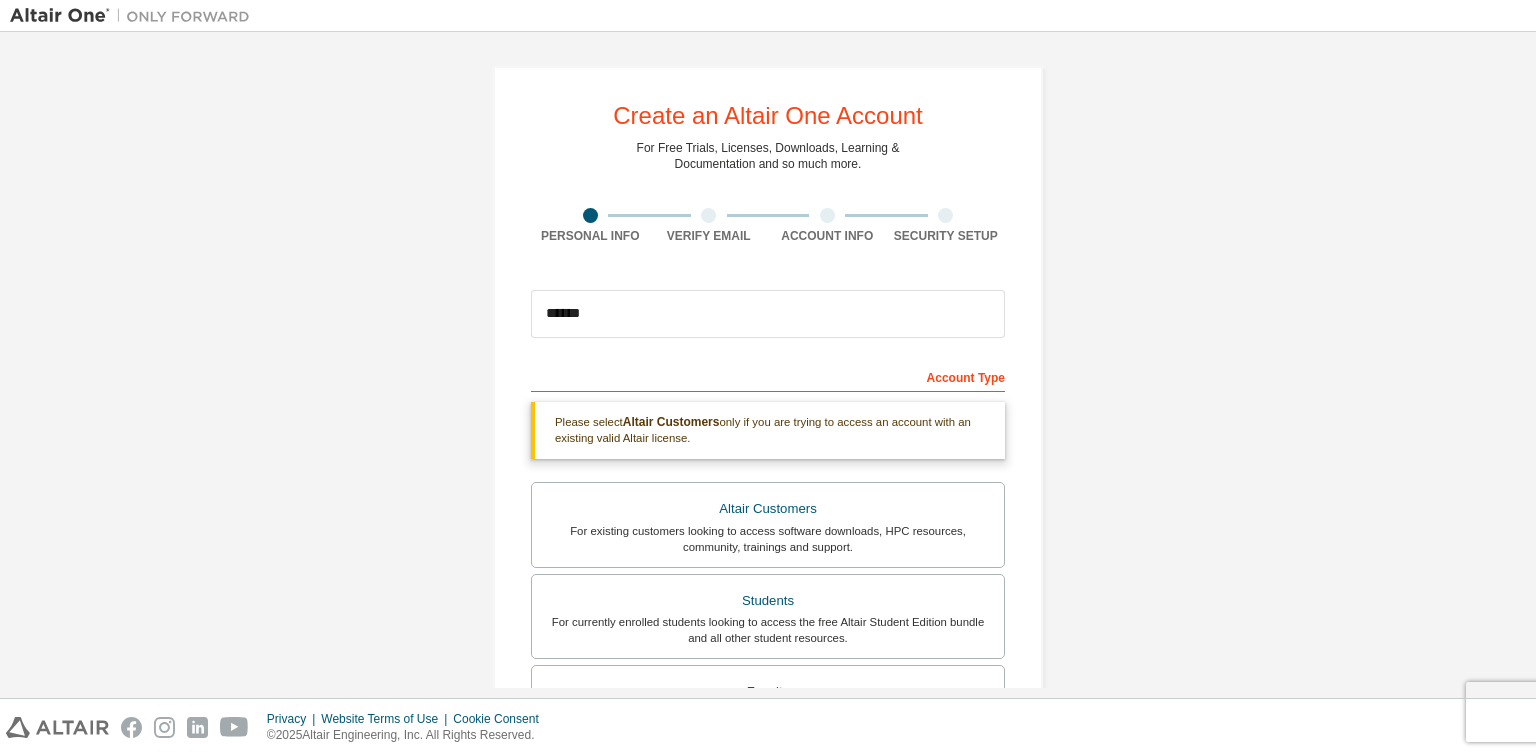click on "Please select  Altair Customers  only if you are trying to access an account with an existing valid Altair license." at bounding box center (768, 430) 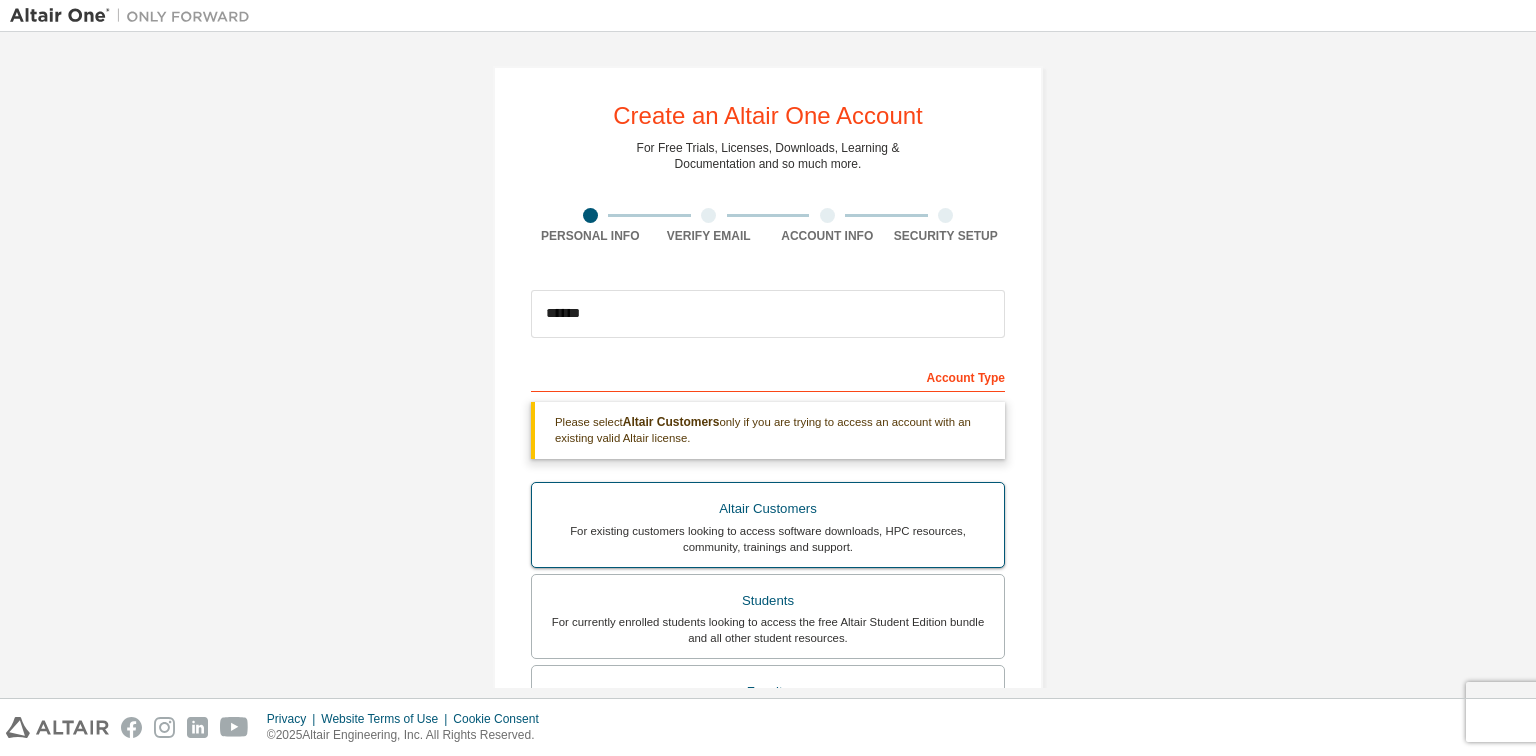 click on "For existing customers looking to access software downloads, HPC resources, community, trainings and support." at bounding box center [768, 539] 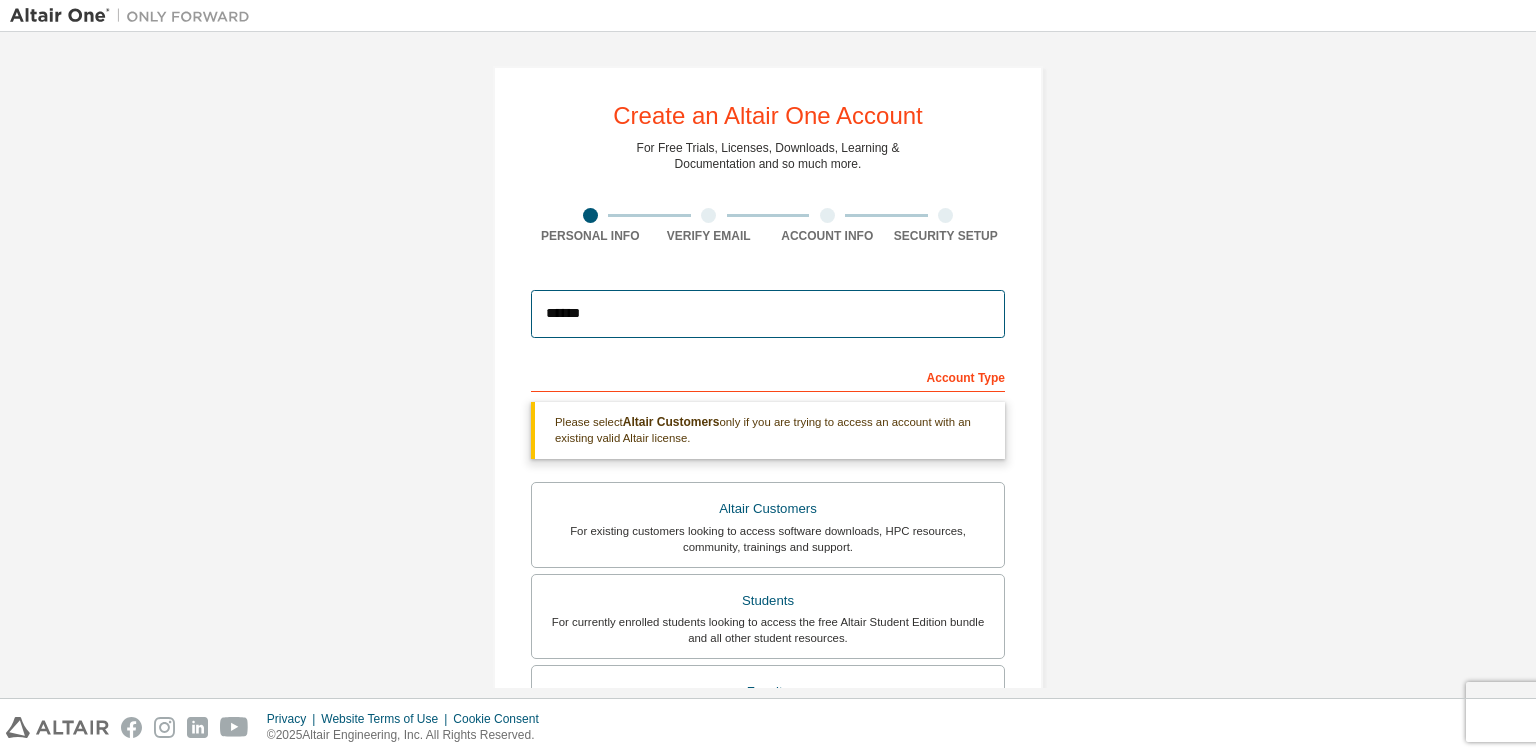 click on "******" at bounding box center (768, 314) 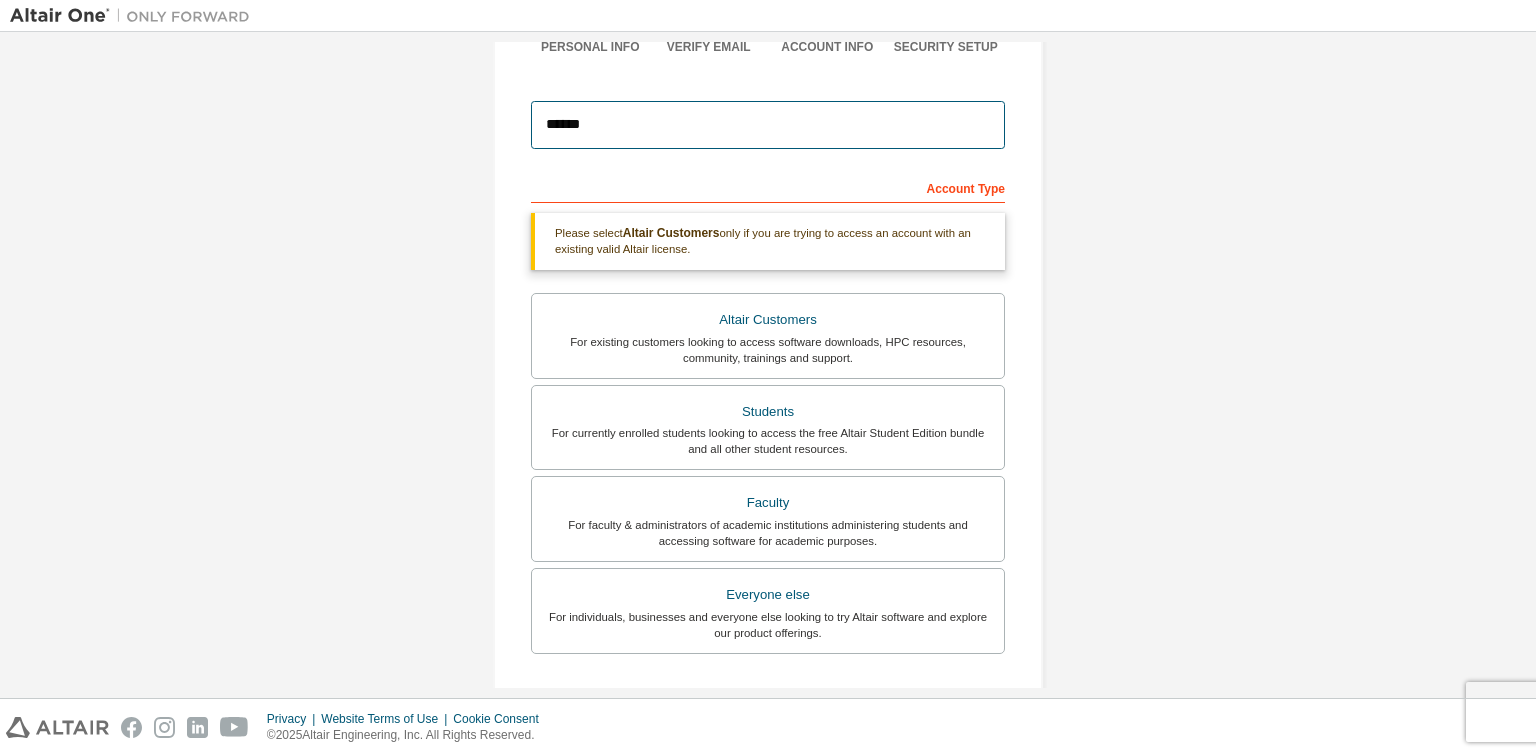 scroll, scrollTop: 477, scrollLeft: 0, axis: vertical 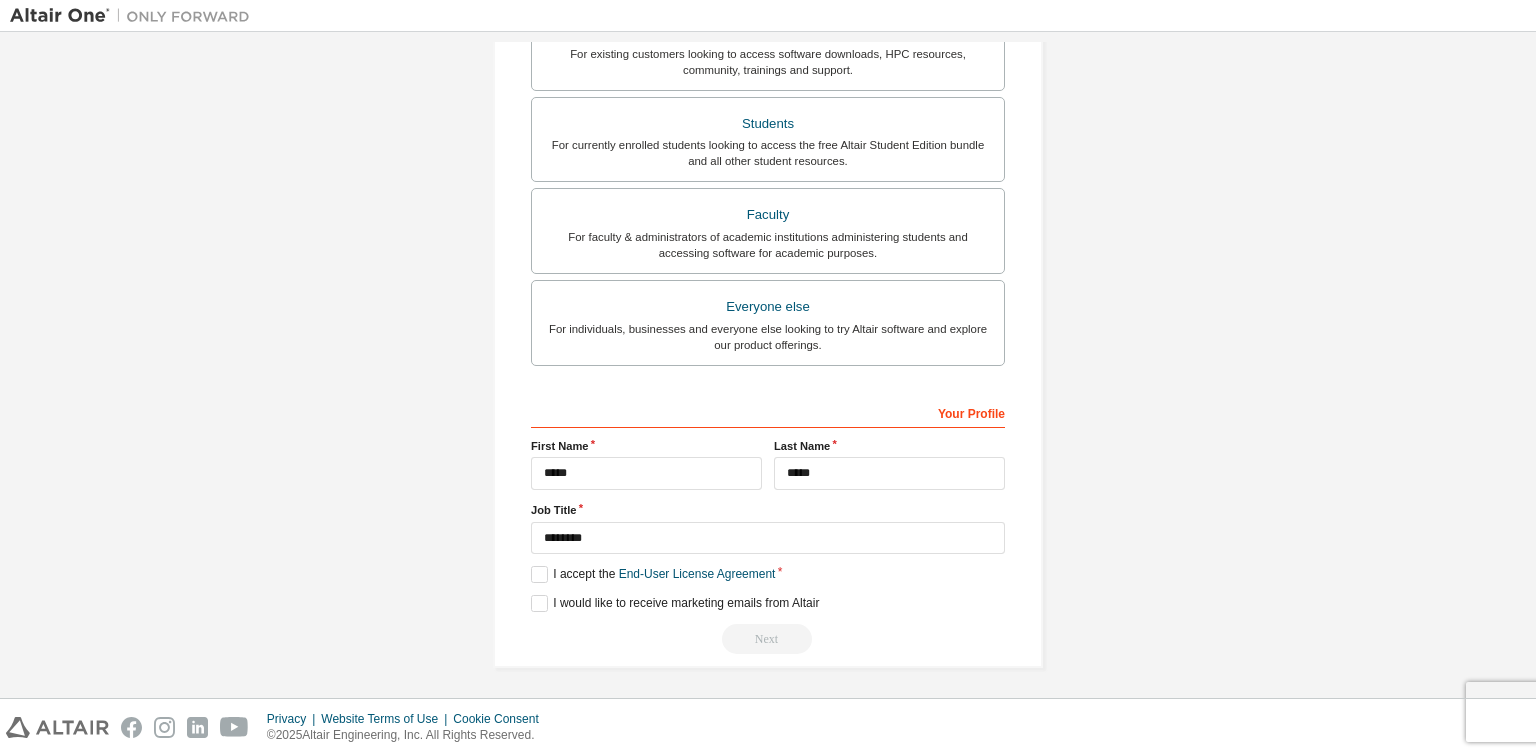 click on "Next" at bounding box center (768, 639) 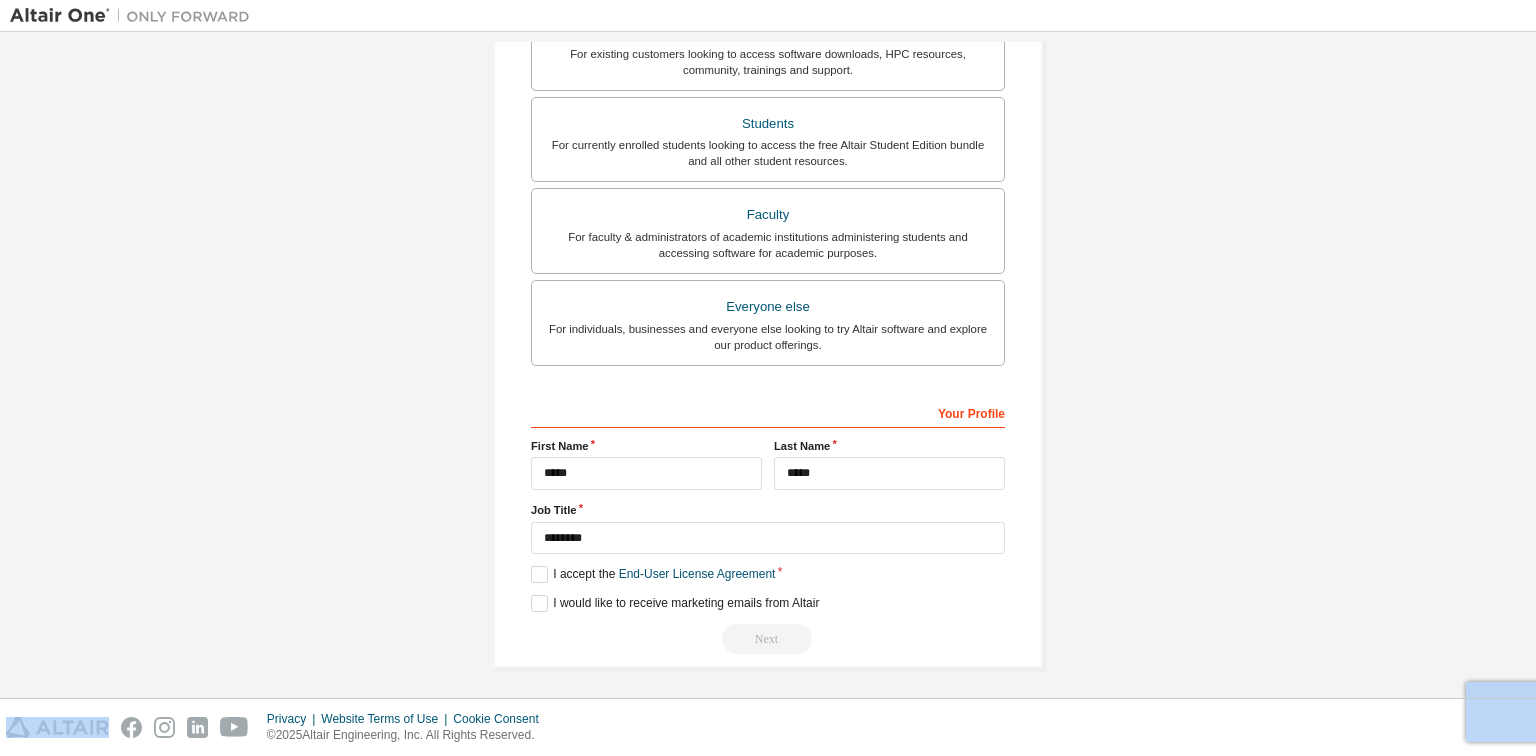 click on "Next" at bounding box center (768, 639) 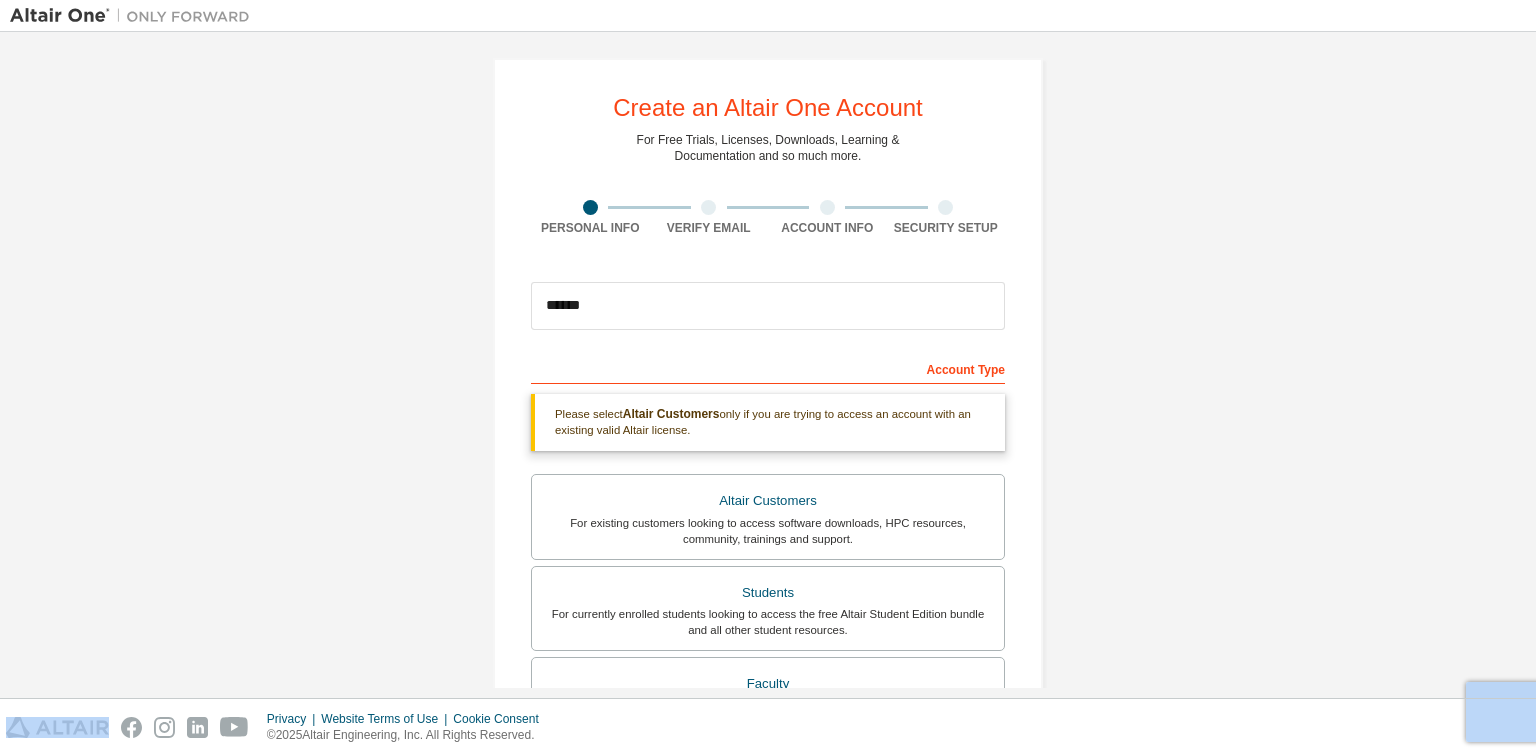 scroll, scrollTop: 0, scrollLeft: 0, axis: both 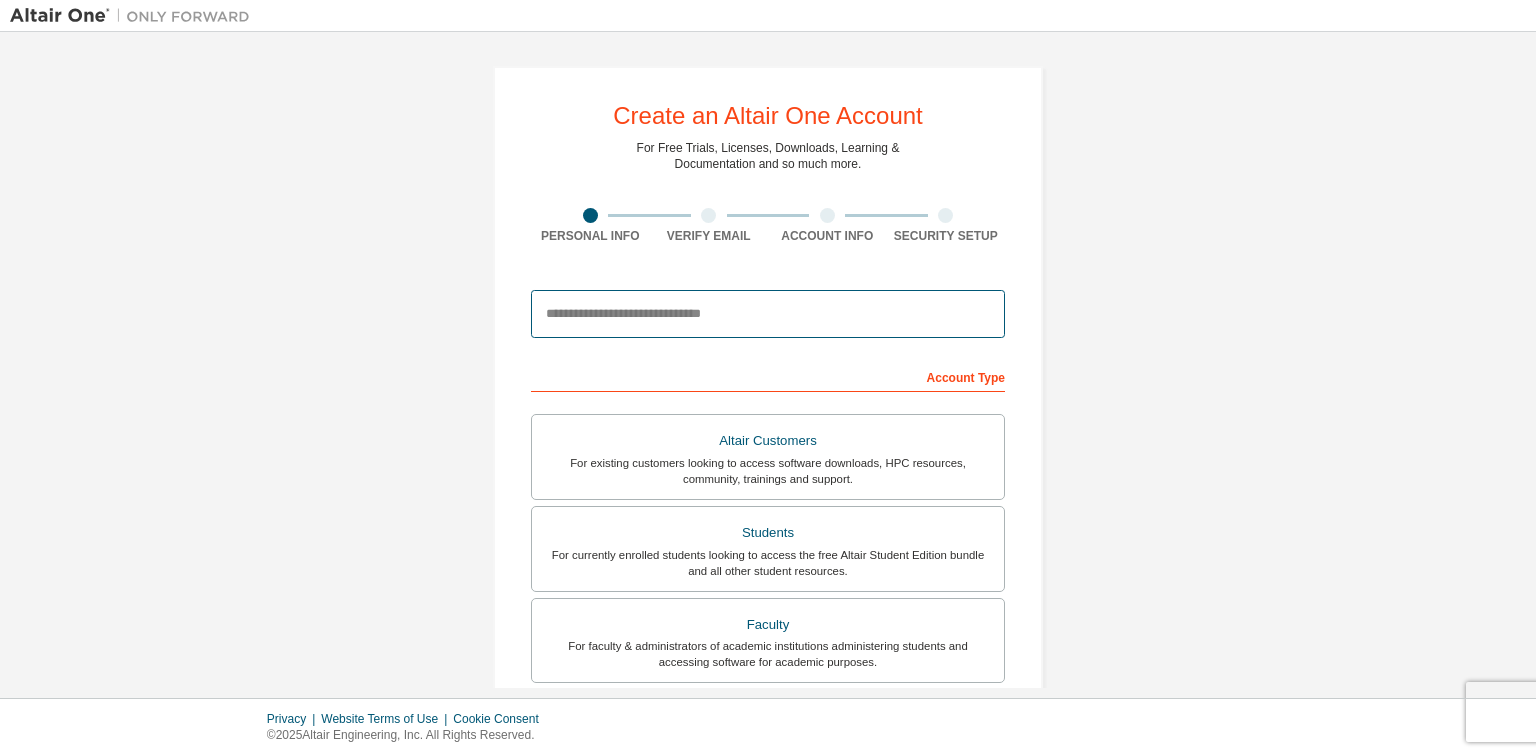 click at bounding box center (768, 314) 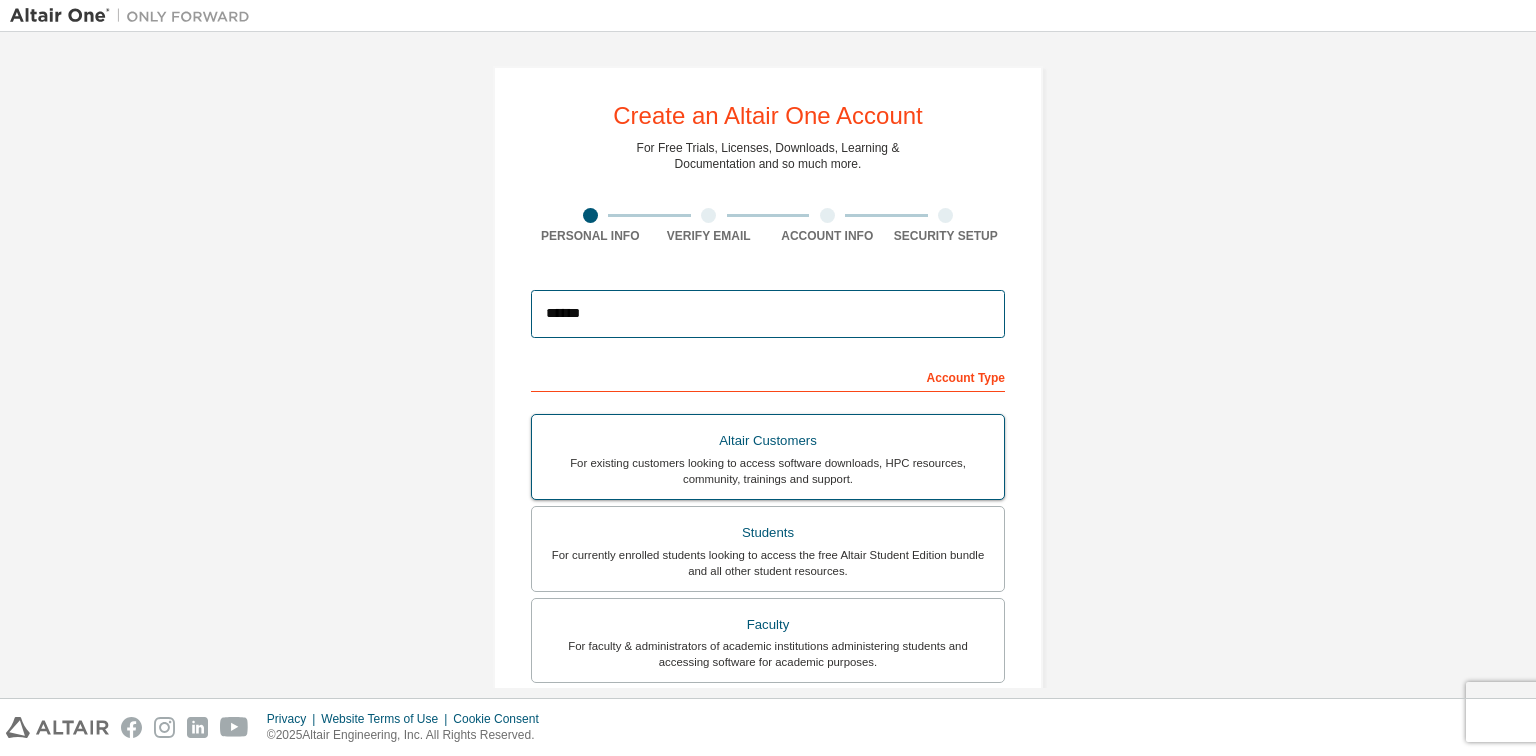 type on "******" 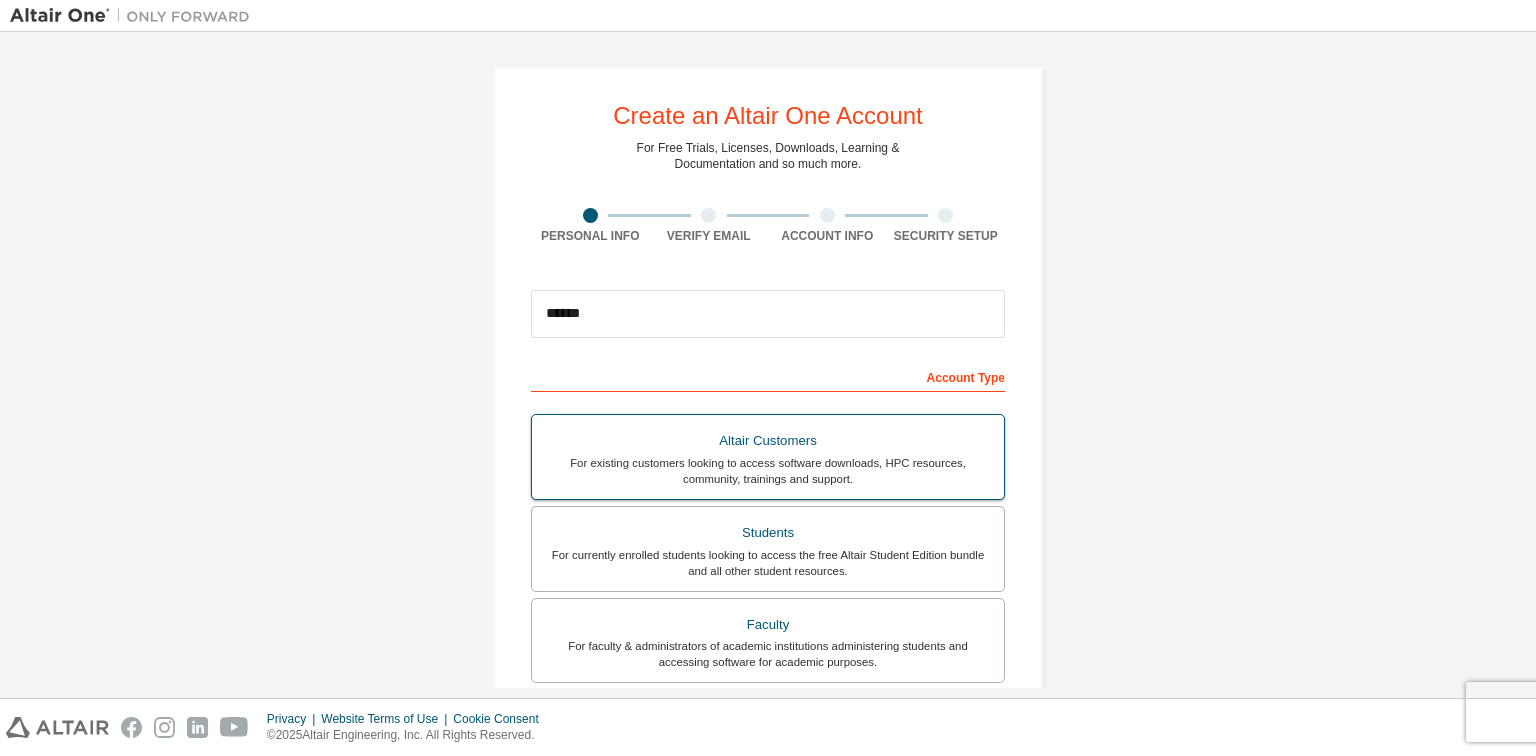 click on "Altair Customers" at bounding box center (768, 441) 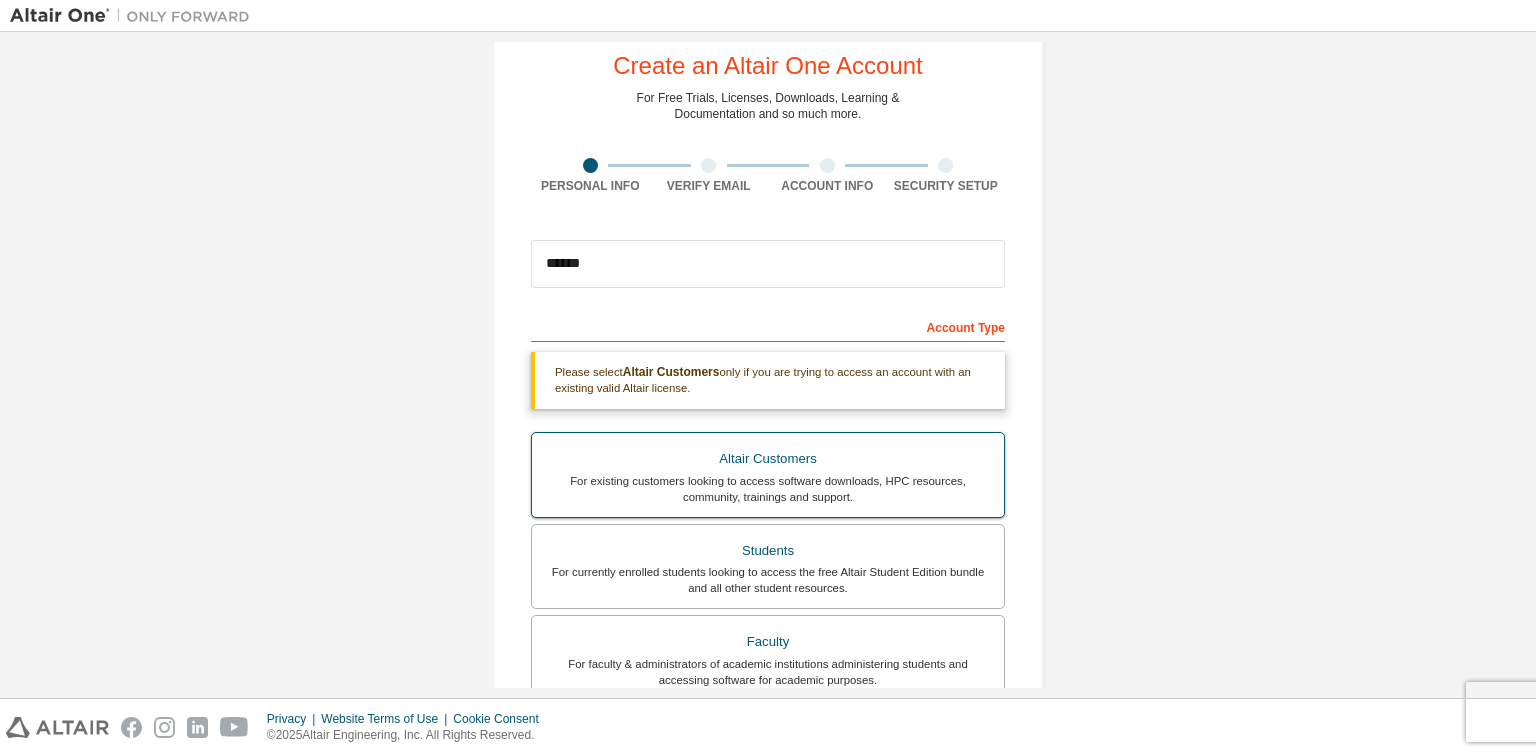 scroll, scrollTop: 80, scrollLeft: 0, axis: vertical 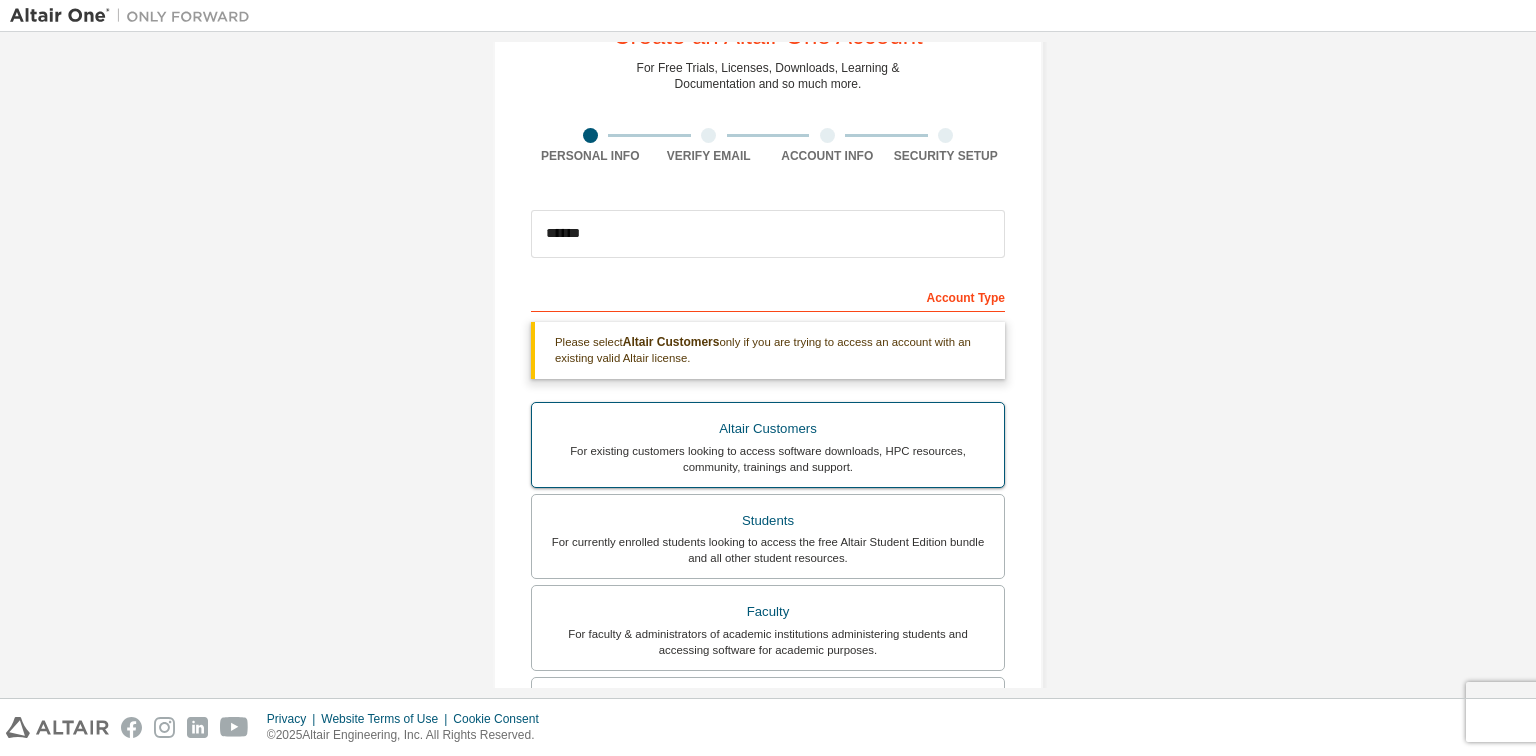 drag, startPoint x: 715, startPoint y: 459, endPoint x: 660, endPoint y: 446, distance: 56.515484 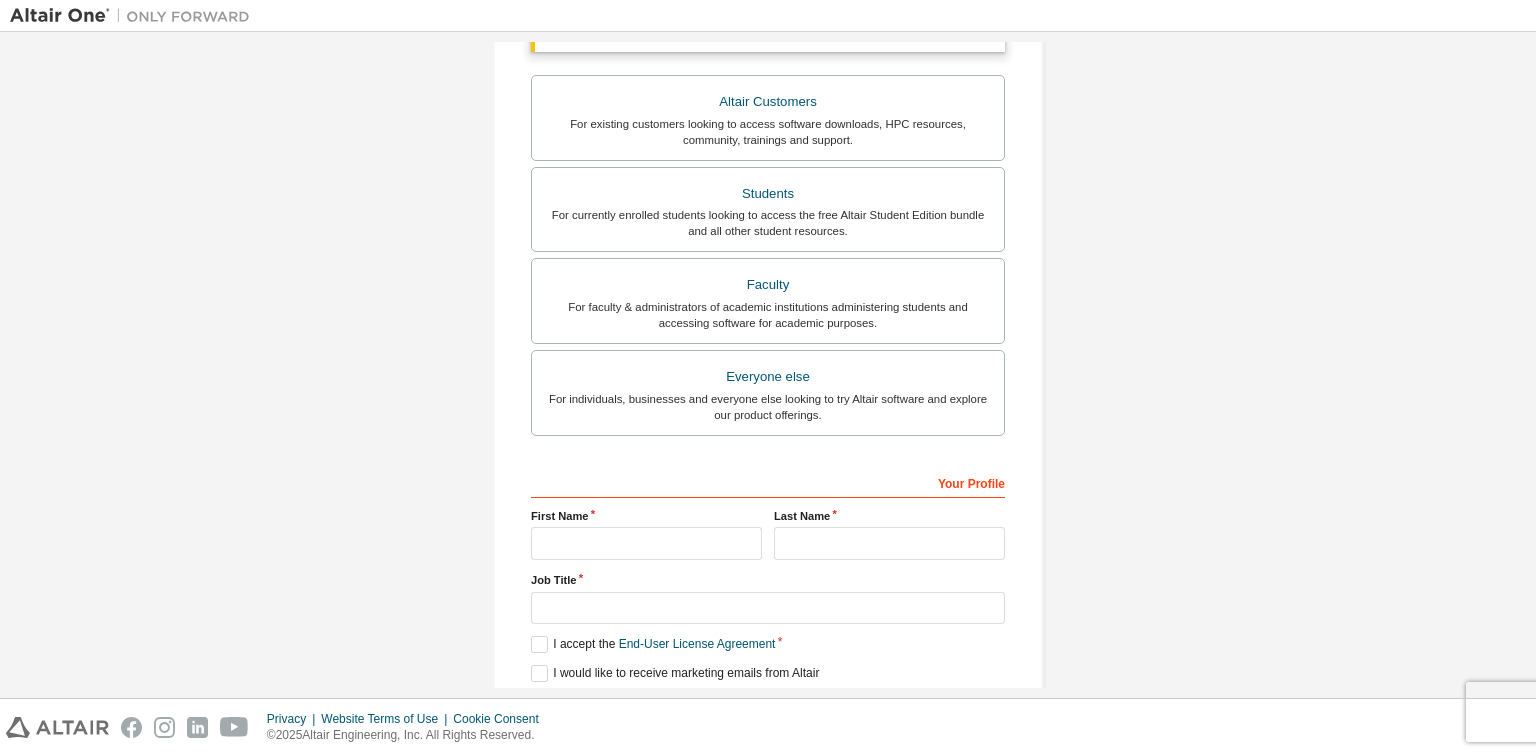 scroll, scrollTop: 477, scrollLeft: 0, axis: vertical 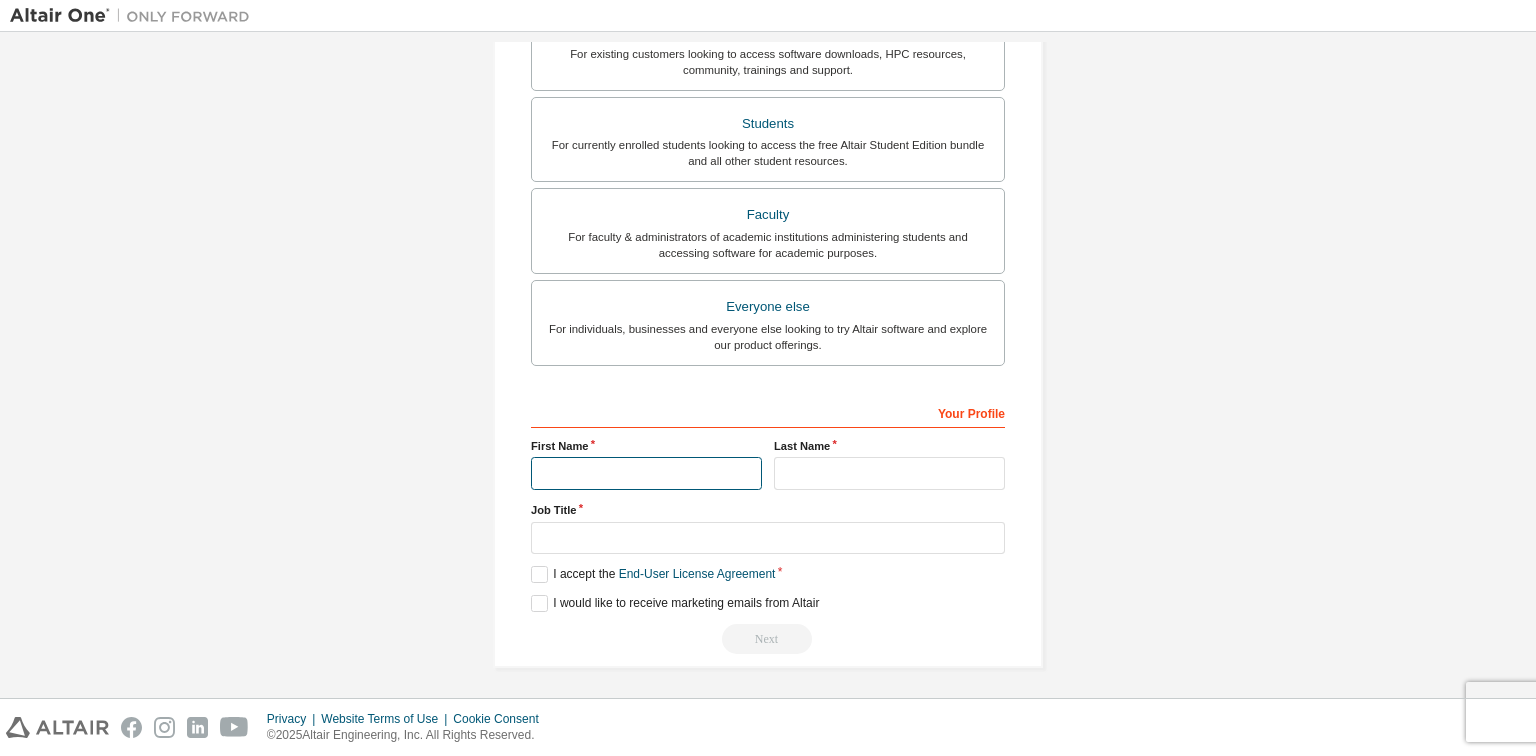 click at bounding box center (646, 473) 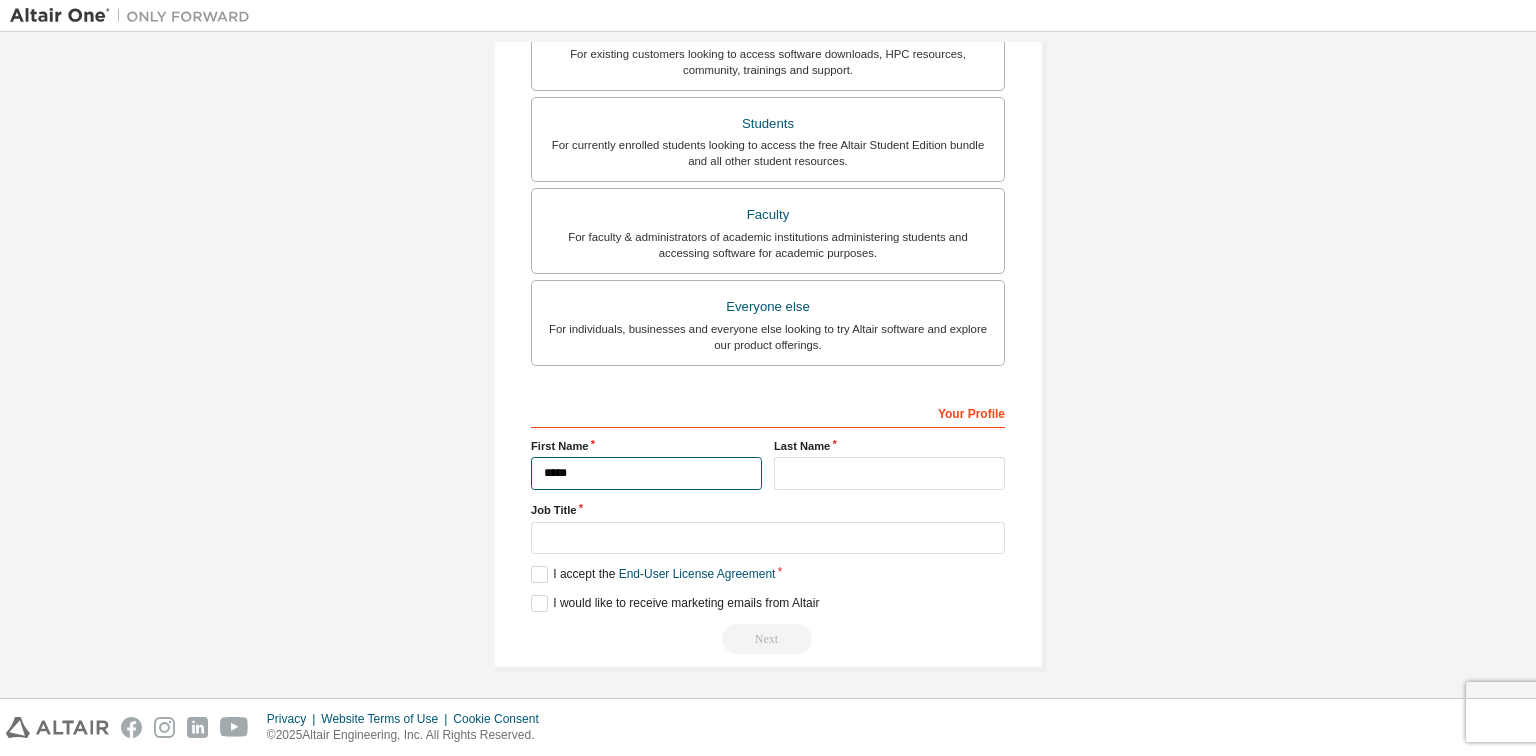 type on "*****" 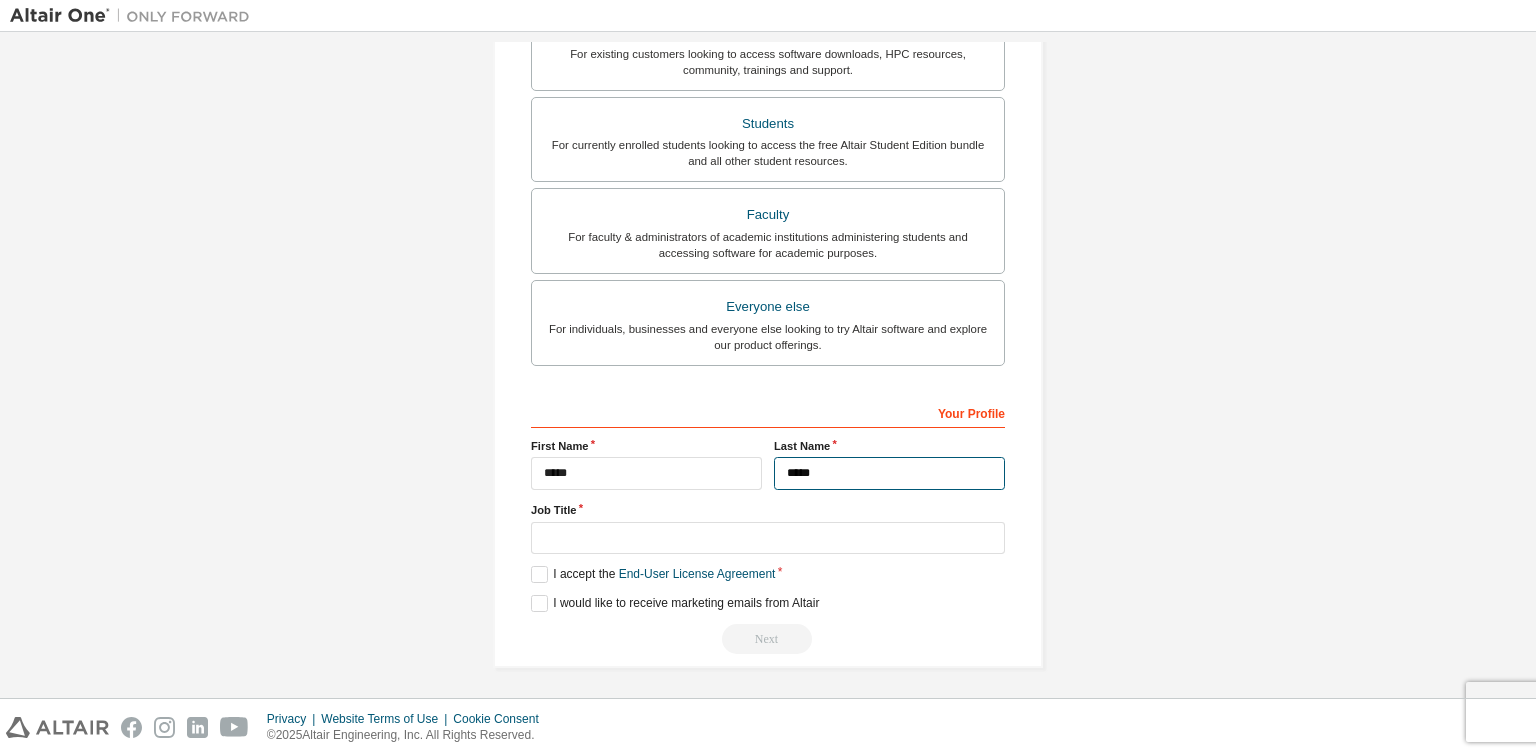 type on "*****" 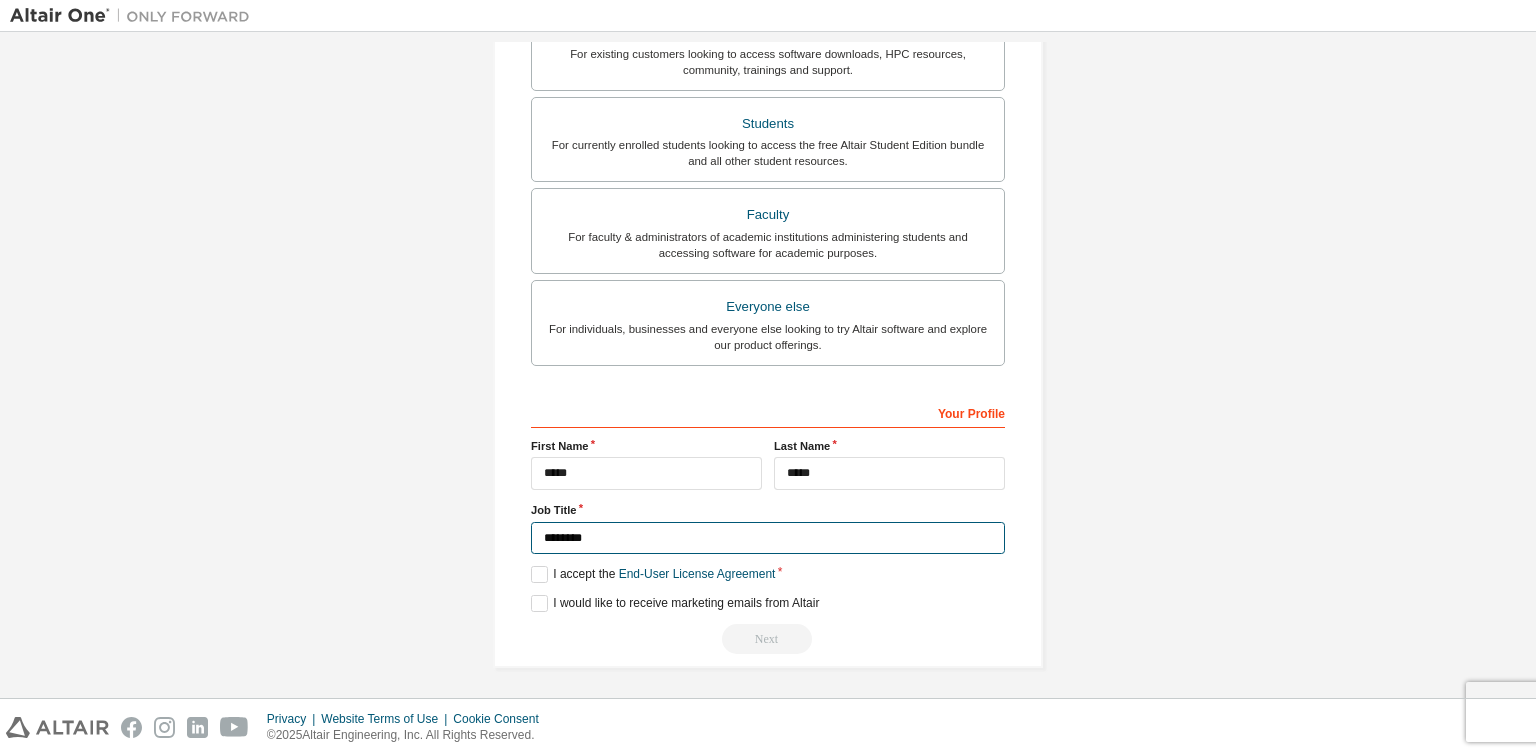 type on "********" 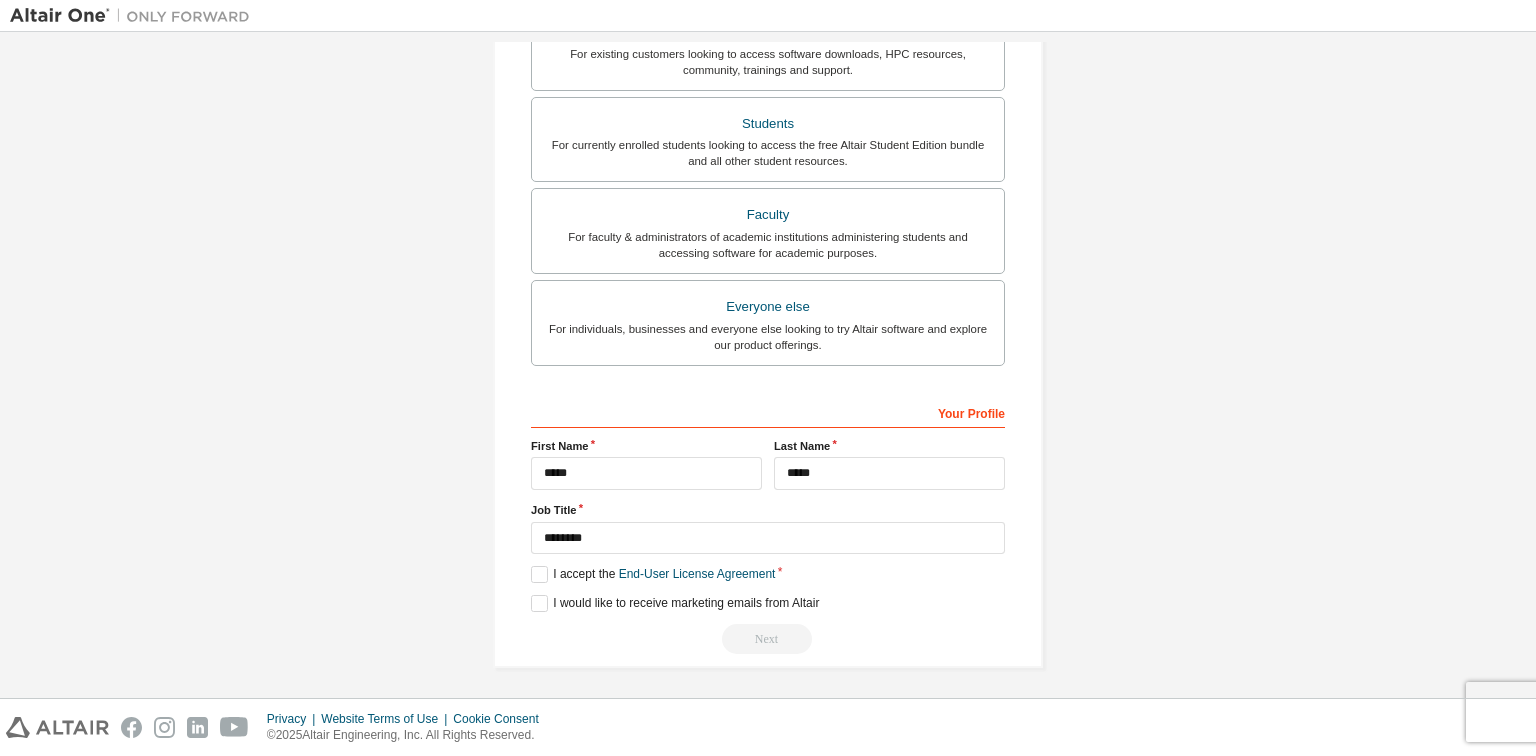 click on "Create an Altair One Account For Free Trials, Licenses, Downloads, Learning & Documentation and so much more. [EMAIL] Verify [EMAIL] Account Info Security Setup This is a federated email. No need to register a new account. You should be able to login by using your company's SSO credentials. [EMAIL] already exists. Please try to login instead. ****** Account Type Please select Altair Customers only if you are trying to access an account with an existing valid Altair license. Your [EMAIL] is recognised as coming from a free [EMAIL] address provider. For the security of our customers, we are unable to verify your account to route it to a licensed account. If you require access to a licensed account using a free [EMAIL] domain, please reach out to your account administrator to have you added to the account. Thank you for your understanding. Altair Customers For existing customers looking to access software downloads, HPC resources, community, trainings and support. Students Faculty Everyone else Your Profile" at bounding box center [768, 128] 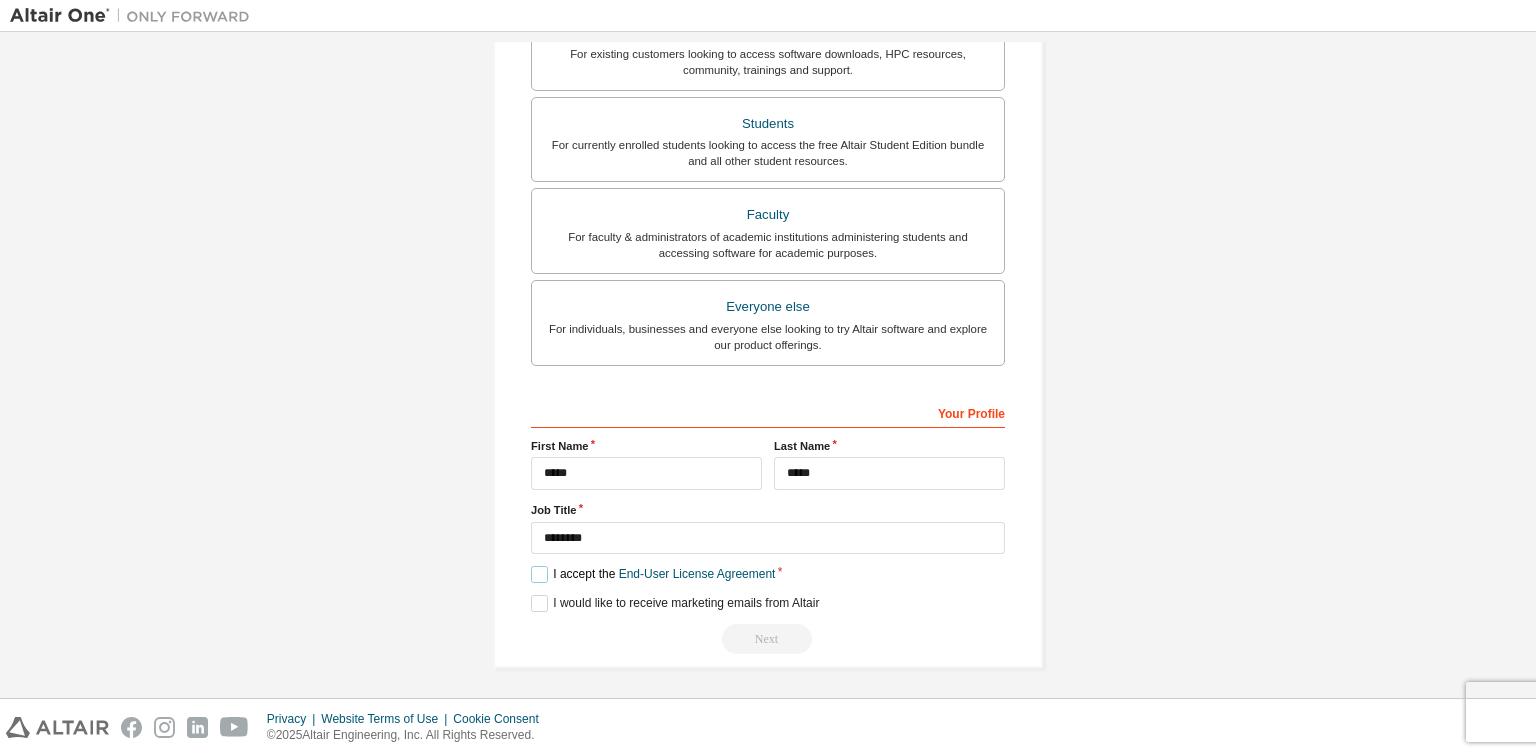 click on "I accept the    End-User License Agreement" at bounding box center (653, 574) 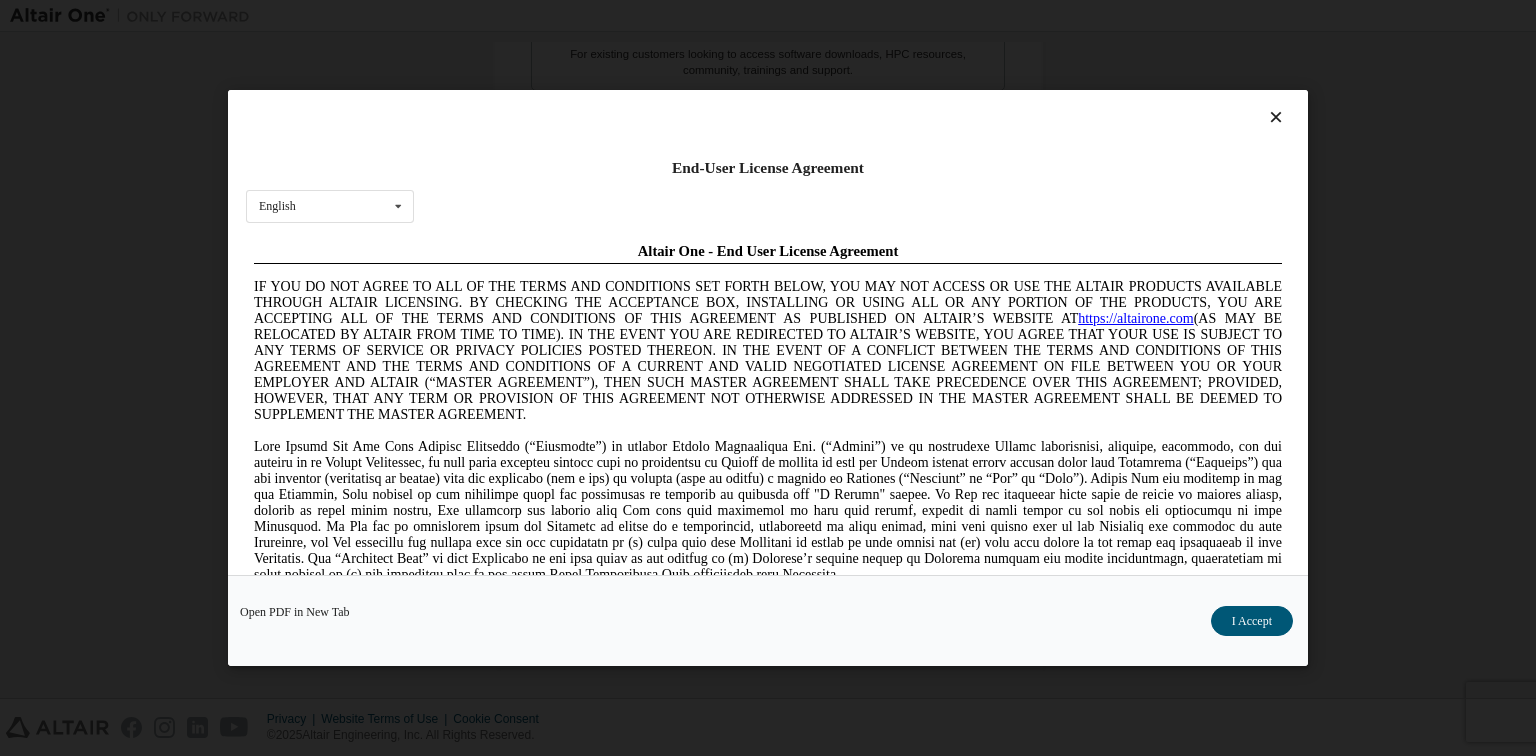 scroll, scrollTop: 0, scrollLeft: 0, axis: both 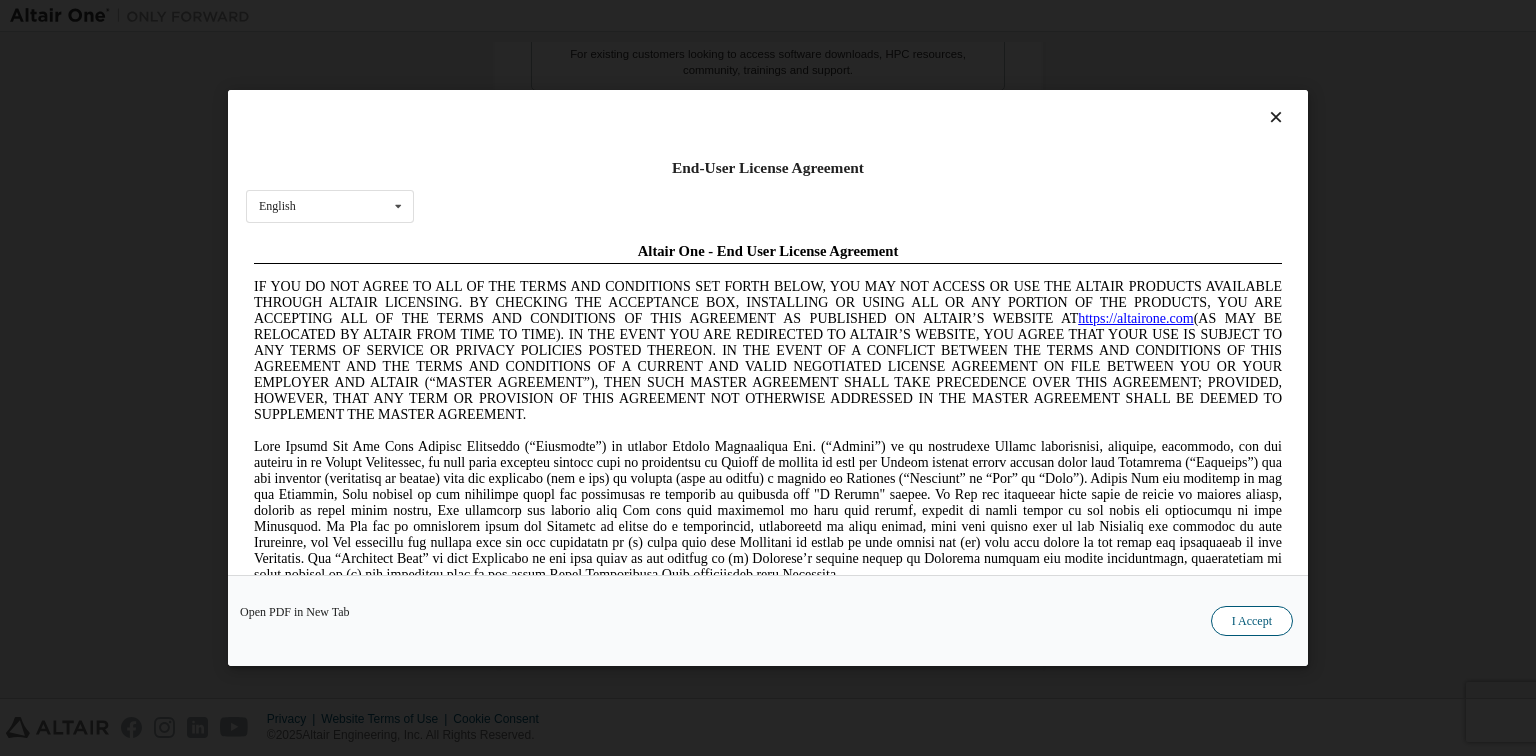 click on "I Accept" at bounding box center [1252, 621] 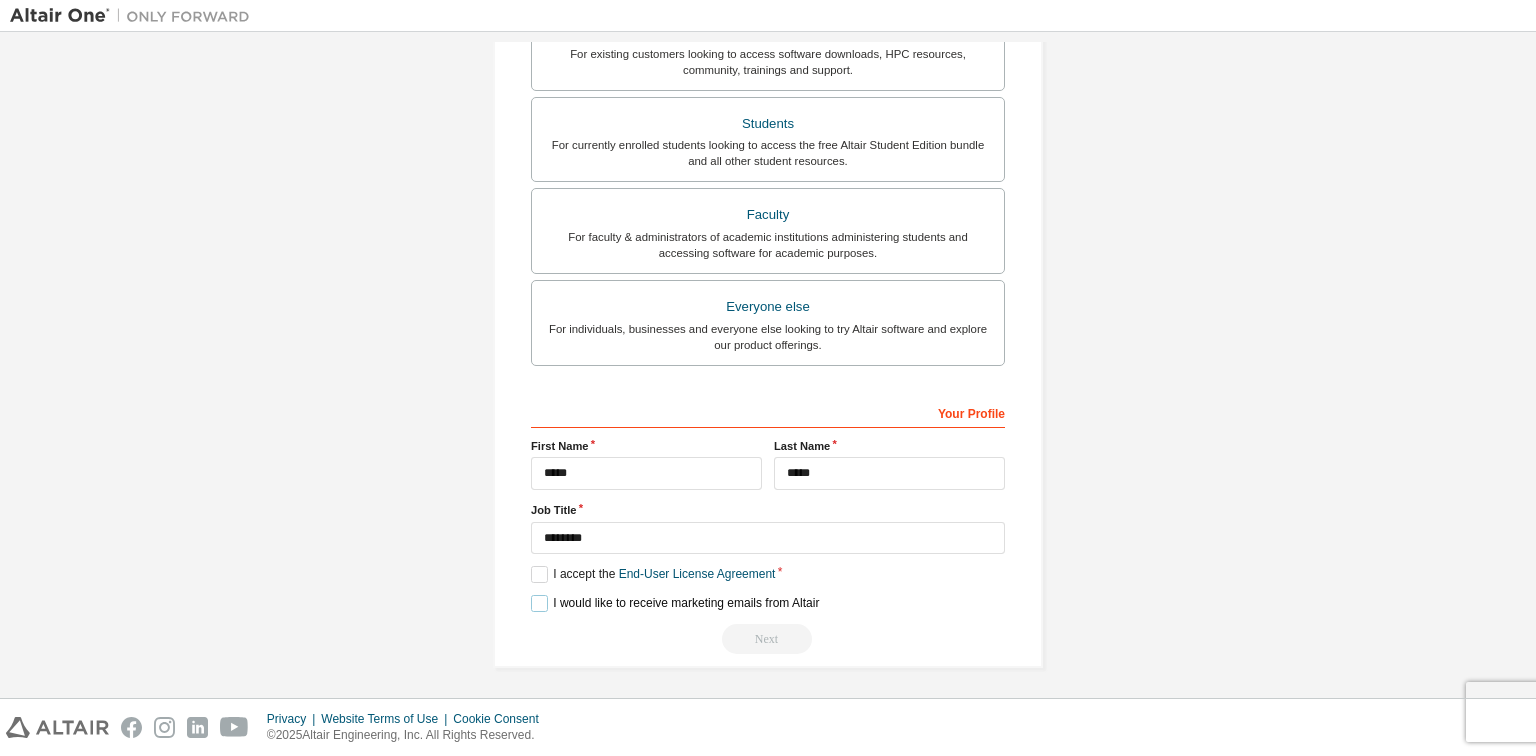click on "I would like to receive marketing emails from Altair" at bounding box center [675, 603] 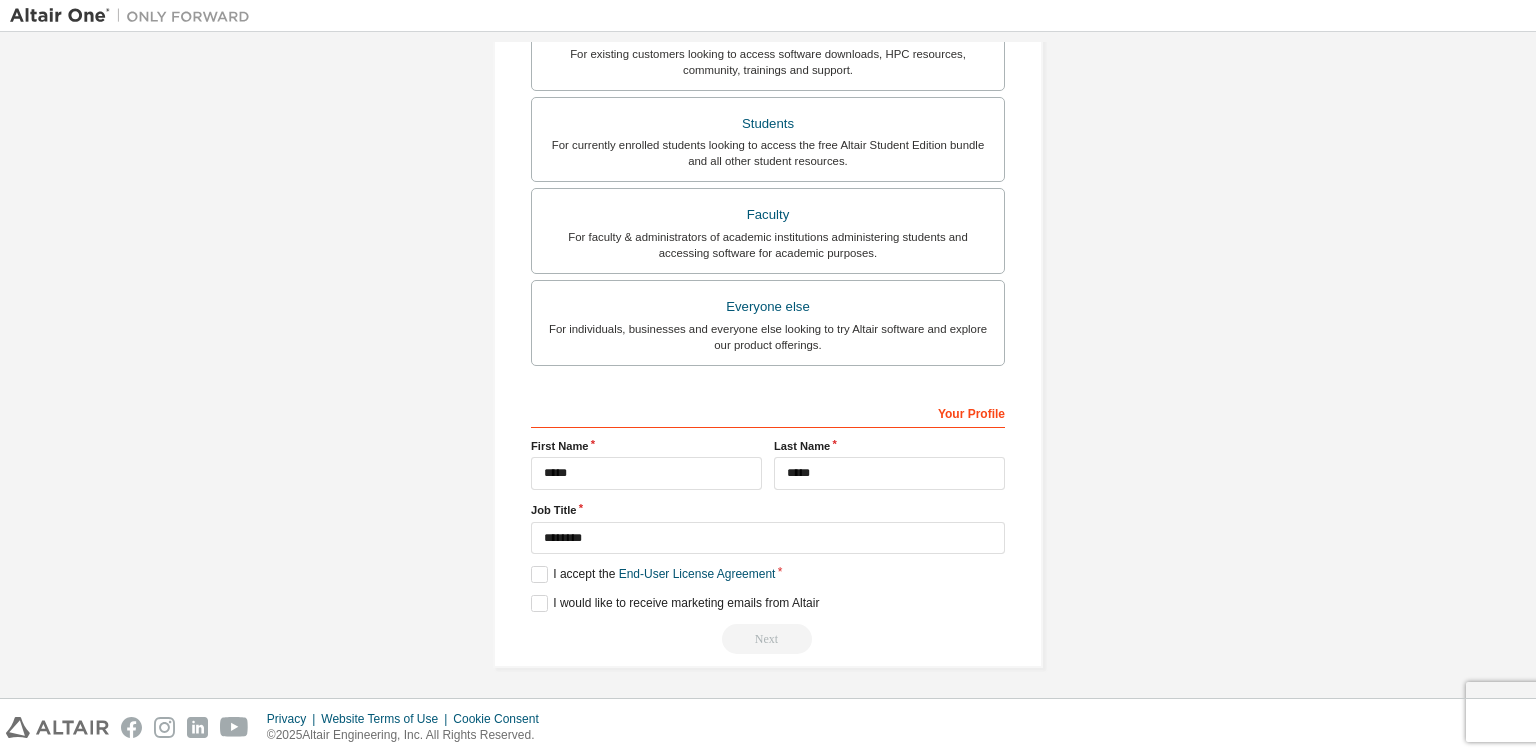 click on "Next" at bounding box center (768, 639) 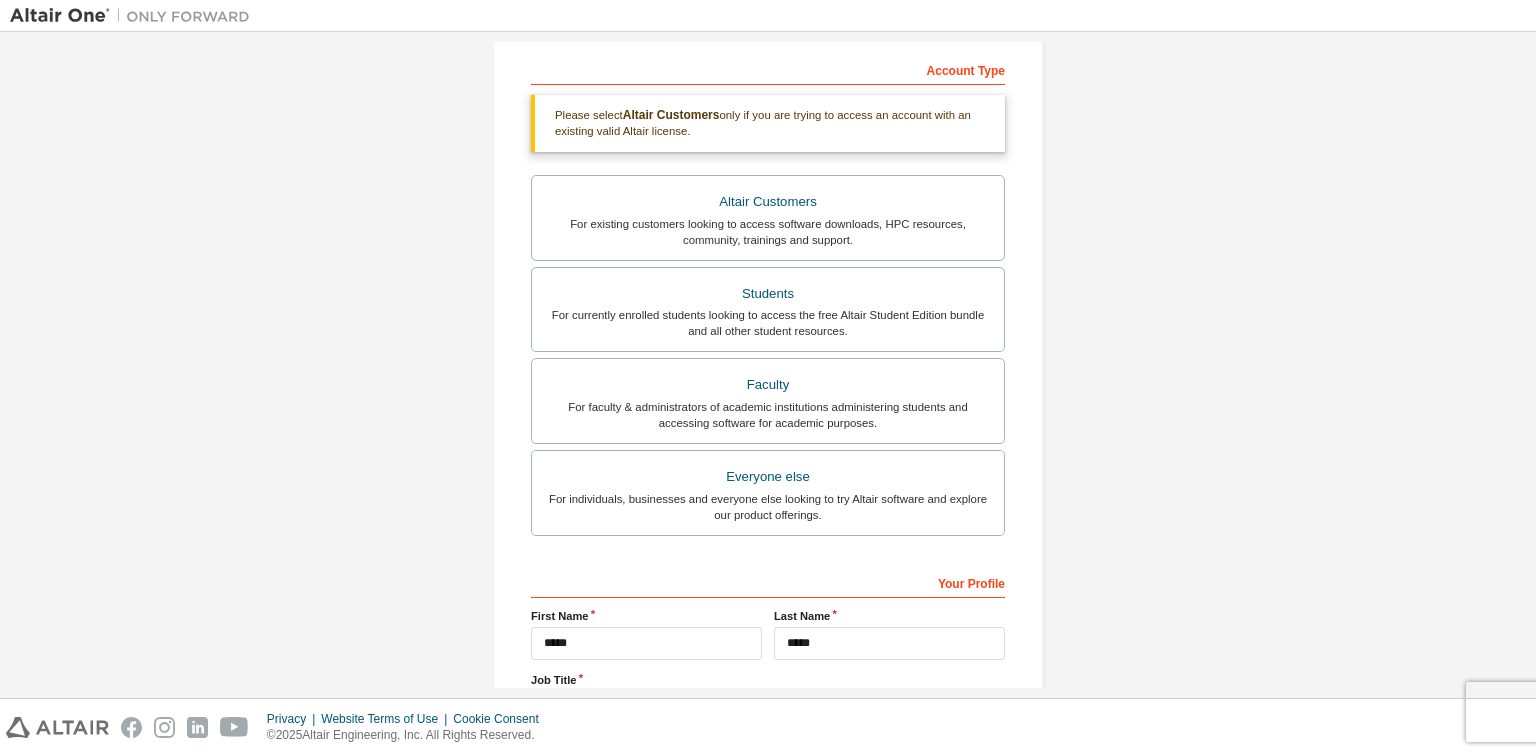 scroll, scrollTop: 398, scrollLeft: 0, axis: vertical 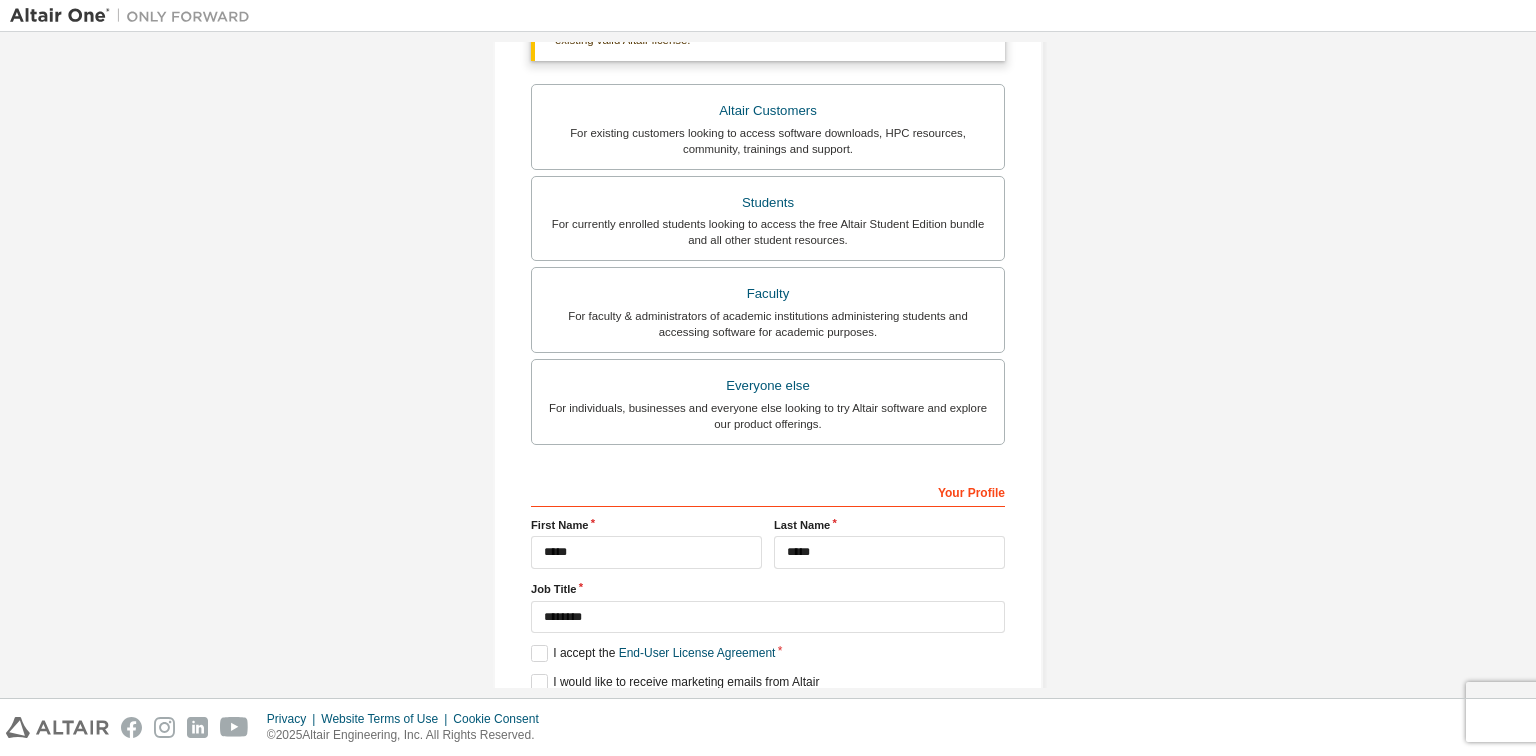 click on "Your Profile" at bounding box center (768, 491) 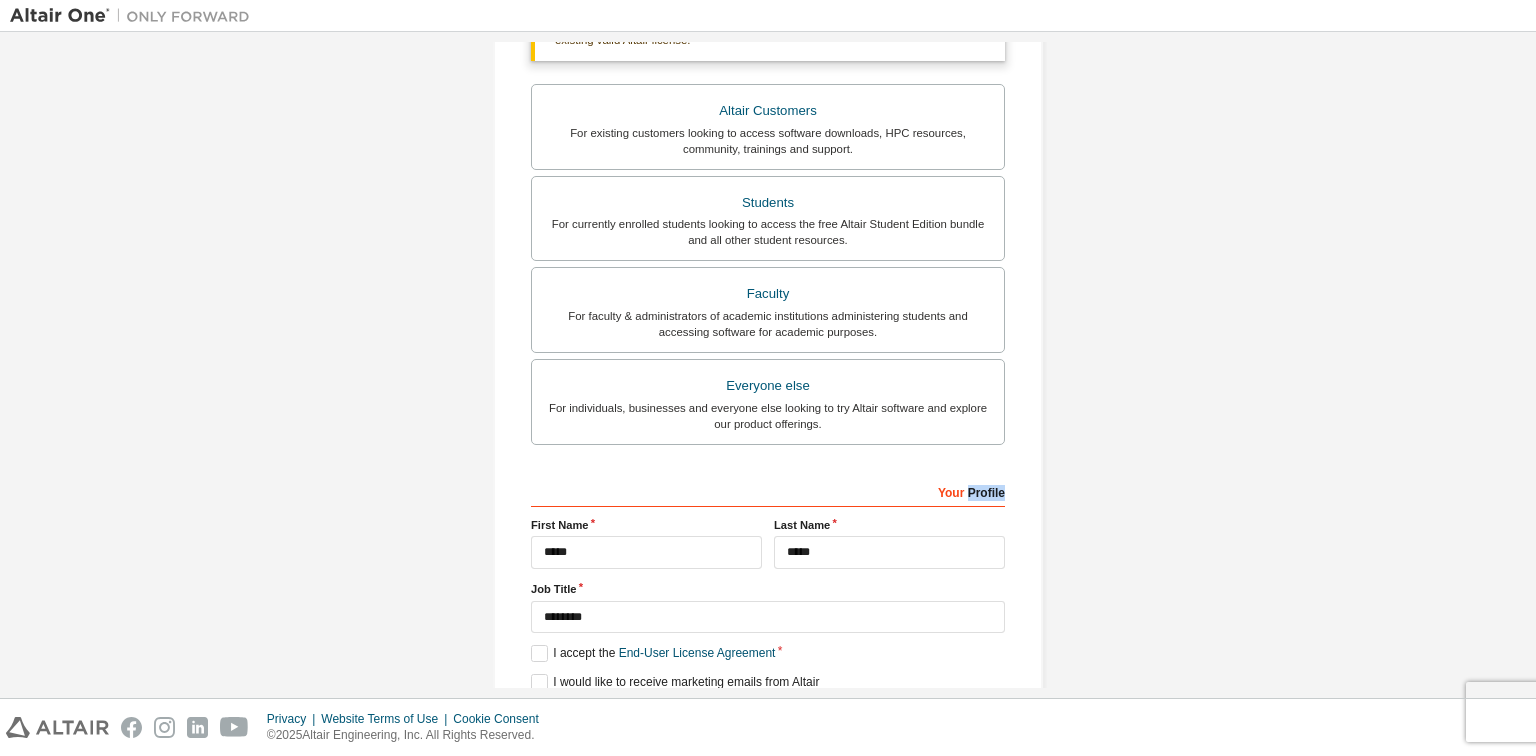 click on "Your Profile" at bounding box center [768, 491] 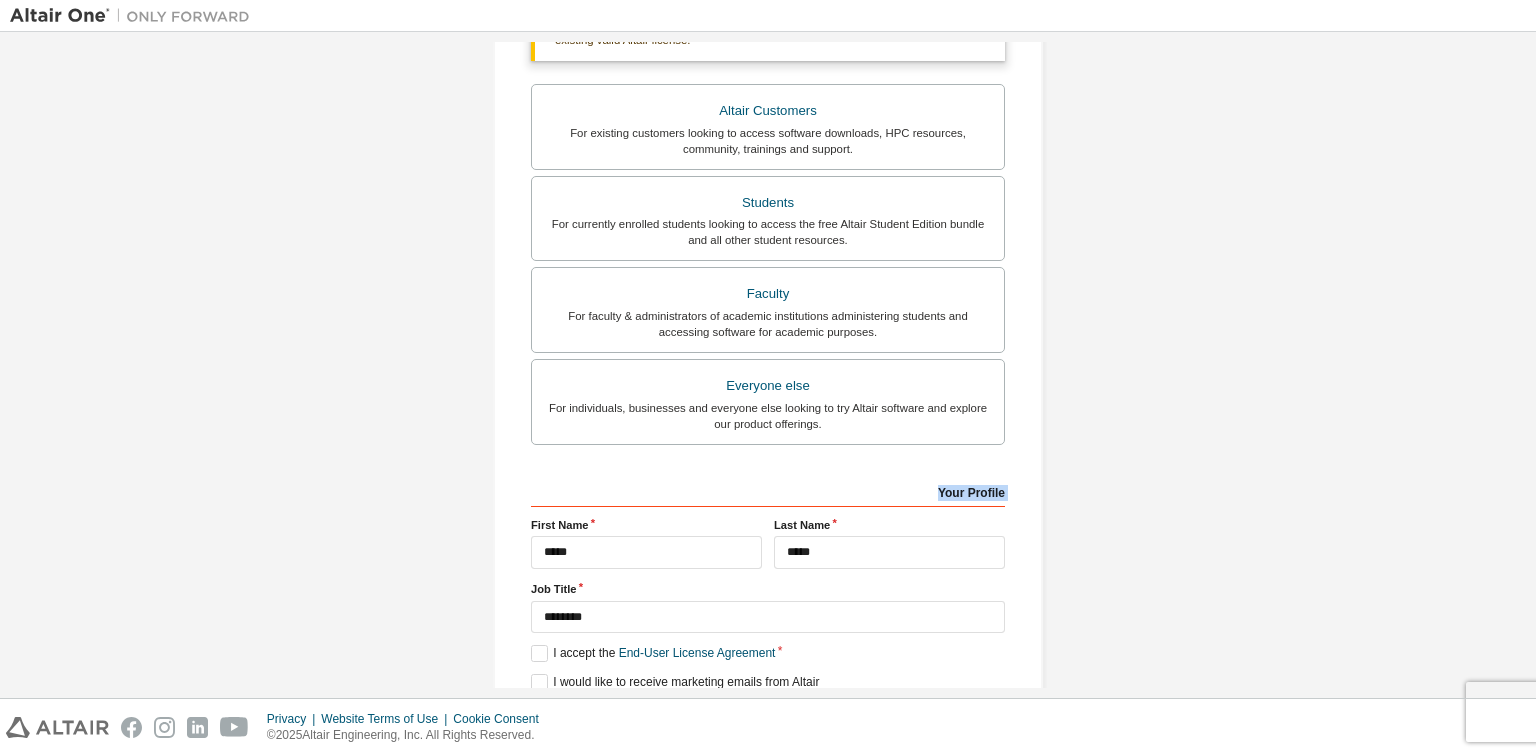 click on "Your Profile" at bounding box center (768, 491) 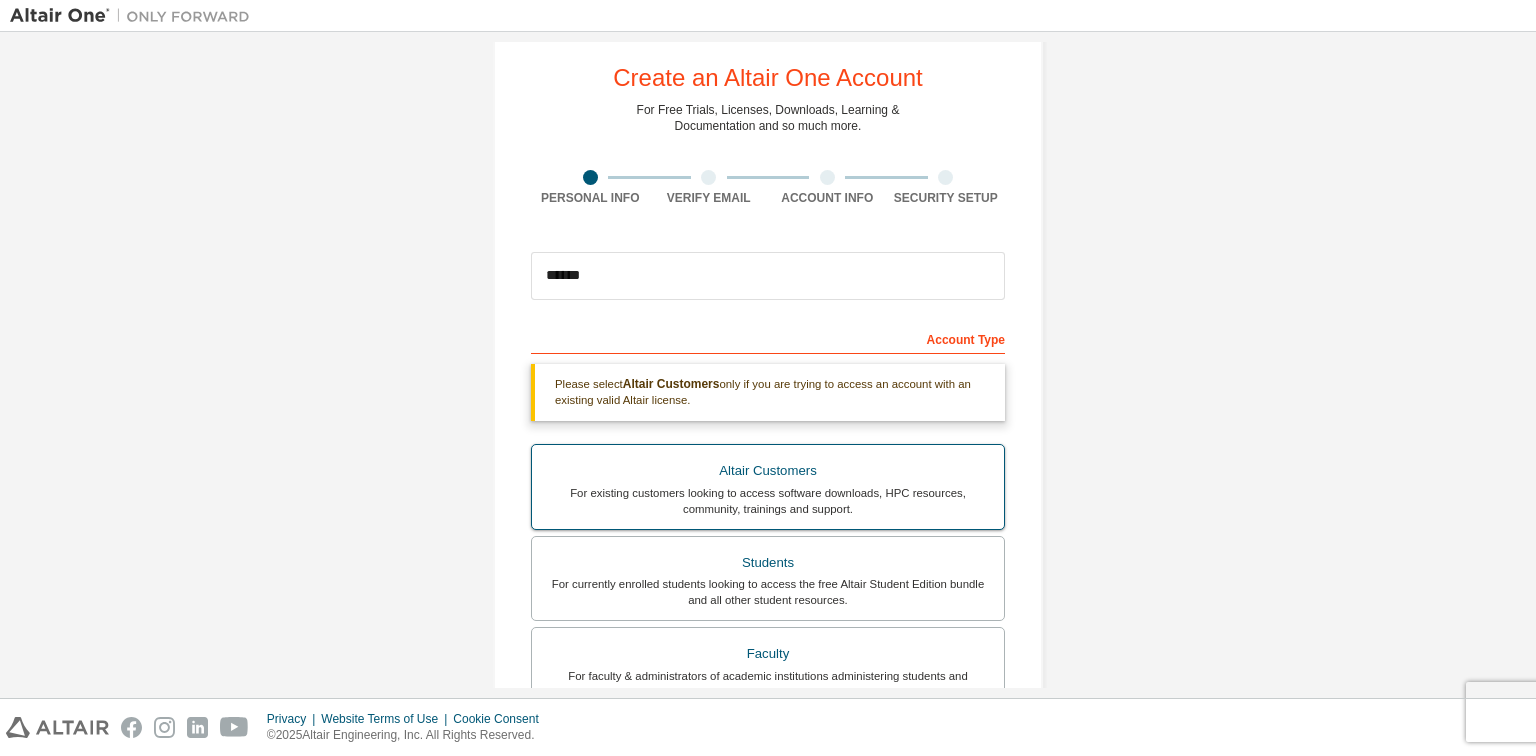scroll, scrollTop: 89, scrollLeft: 0, axis: vertical 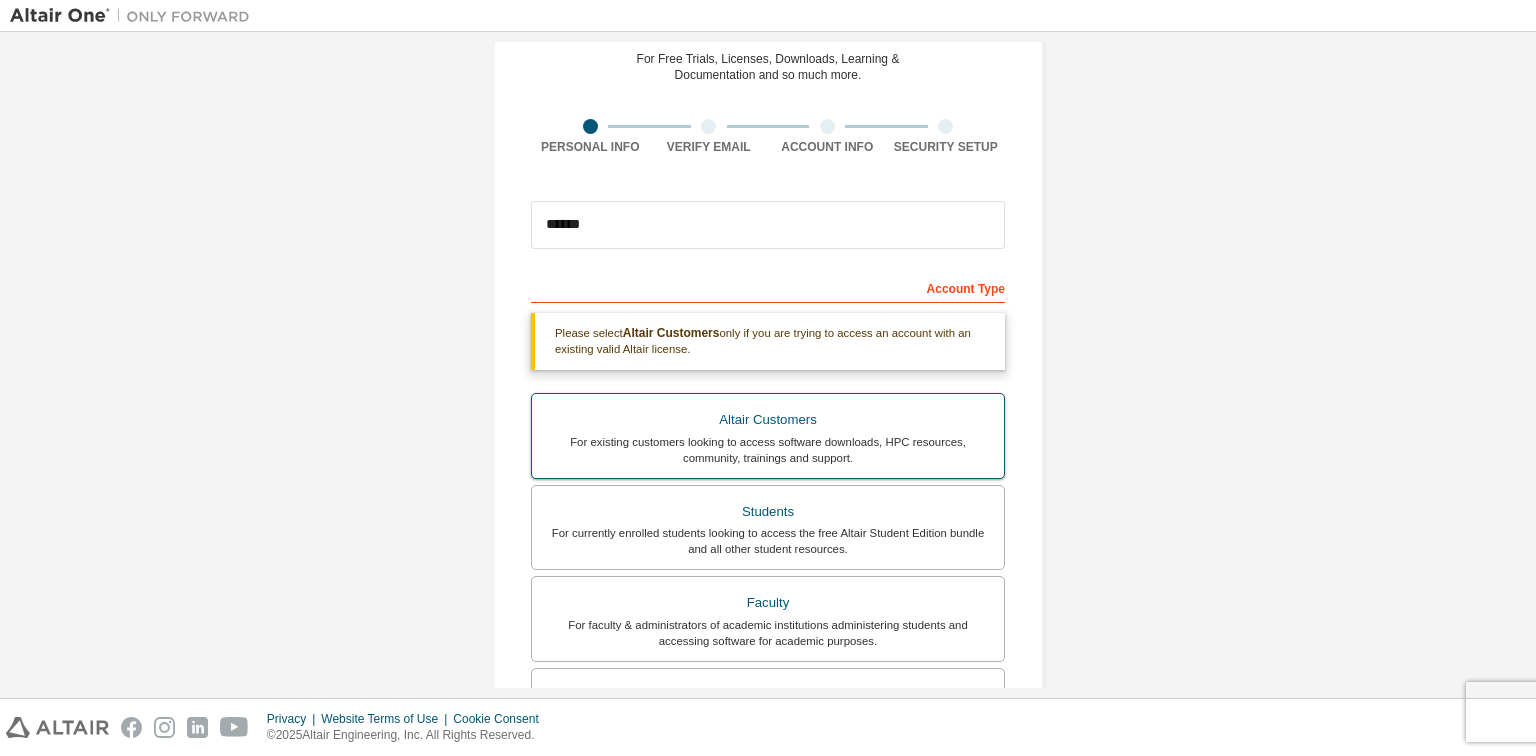 click on "For existing customers looking to access software downloads, HPC resources, community, trainings and support." at bounding box center [768, 450] 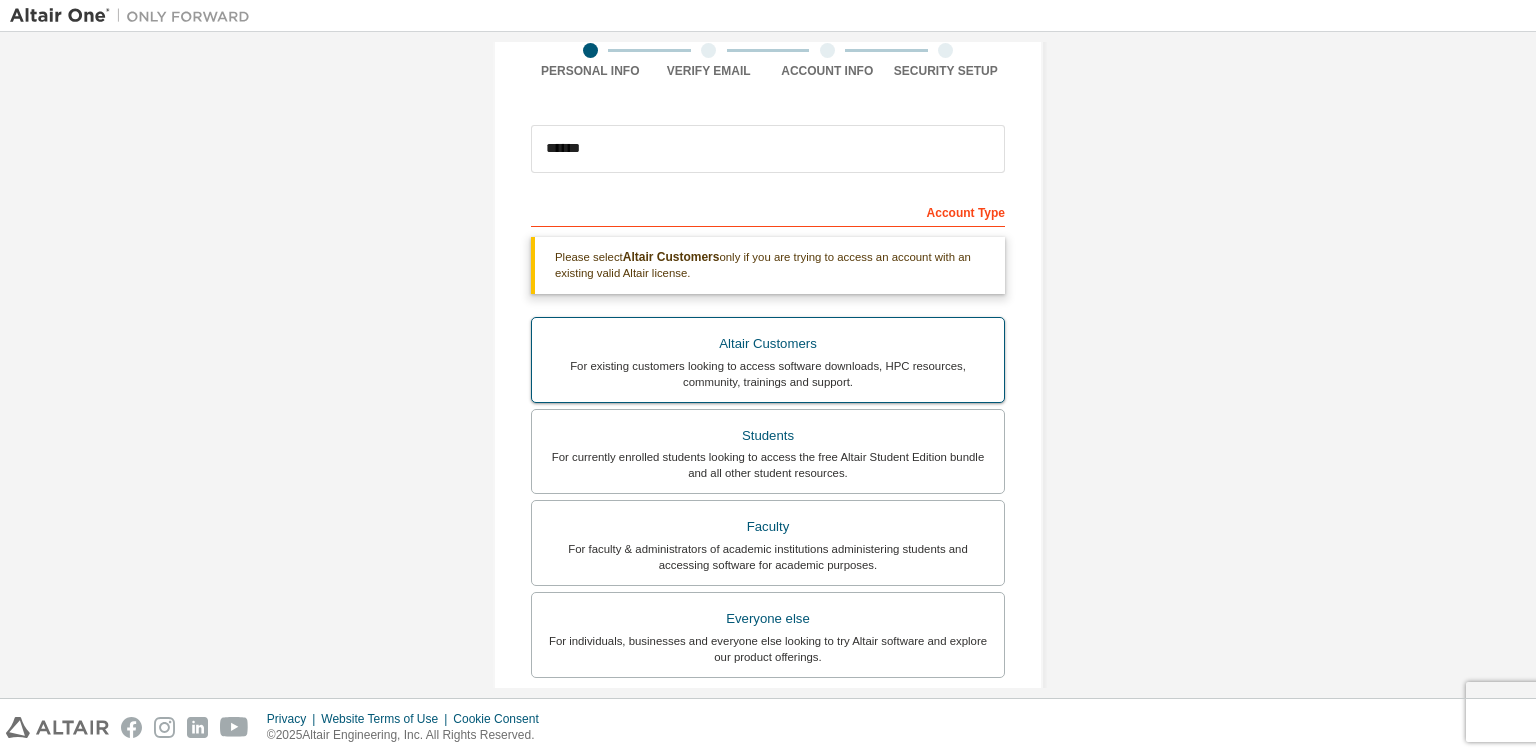 scroll, scrollTop: 249, scrollLeft: 0, axis: vertical 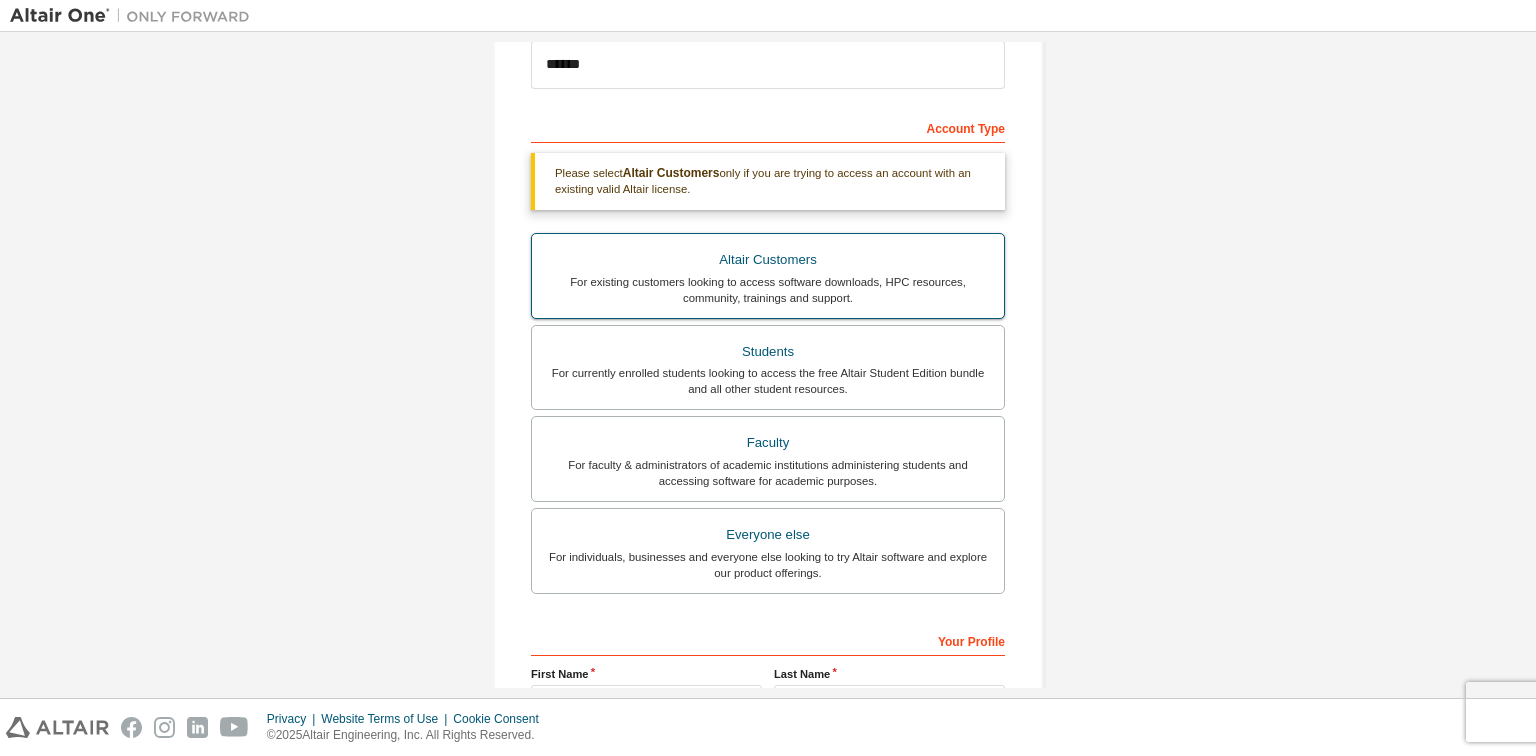 click on "For existing customers looking to access software downloads, HPC resources, community, trainings and support." at bounding box center (768, 290) 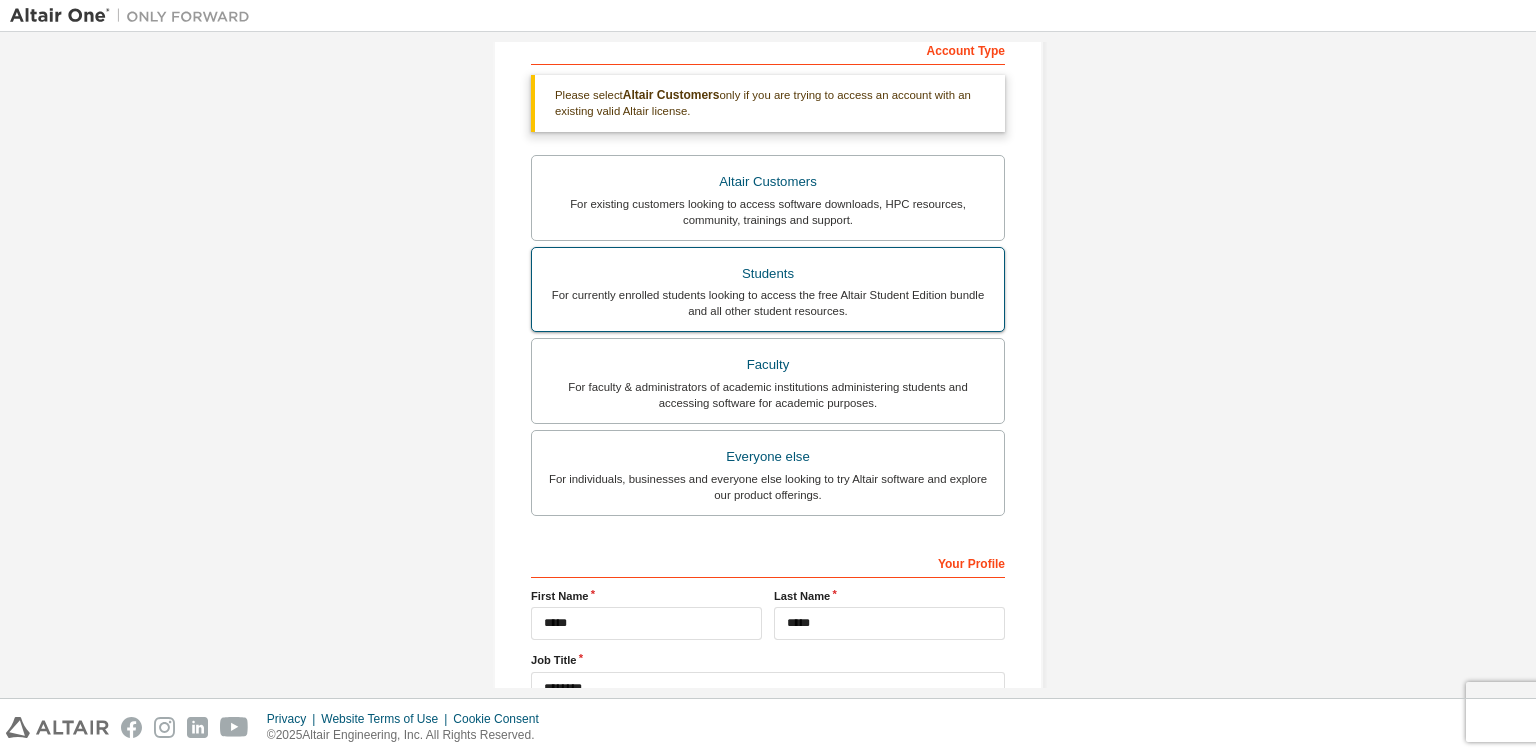 scroll, scrollTop: 477, scrollLeft: 0, axis: vertical 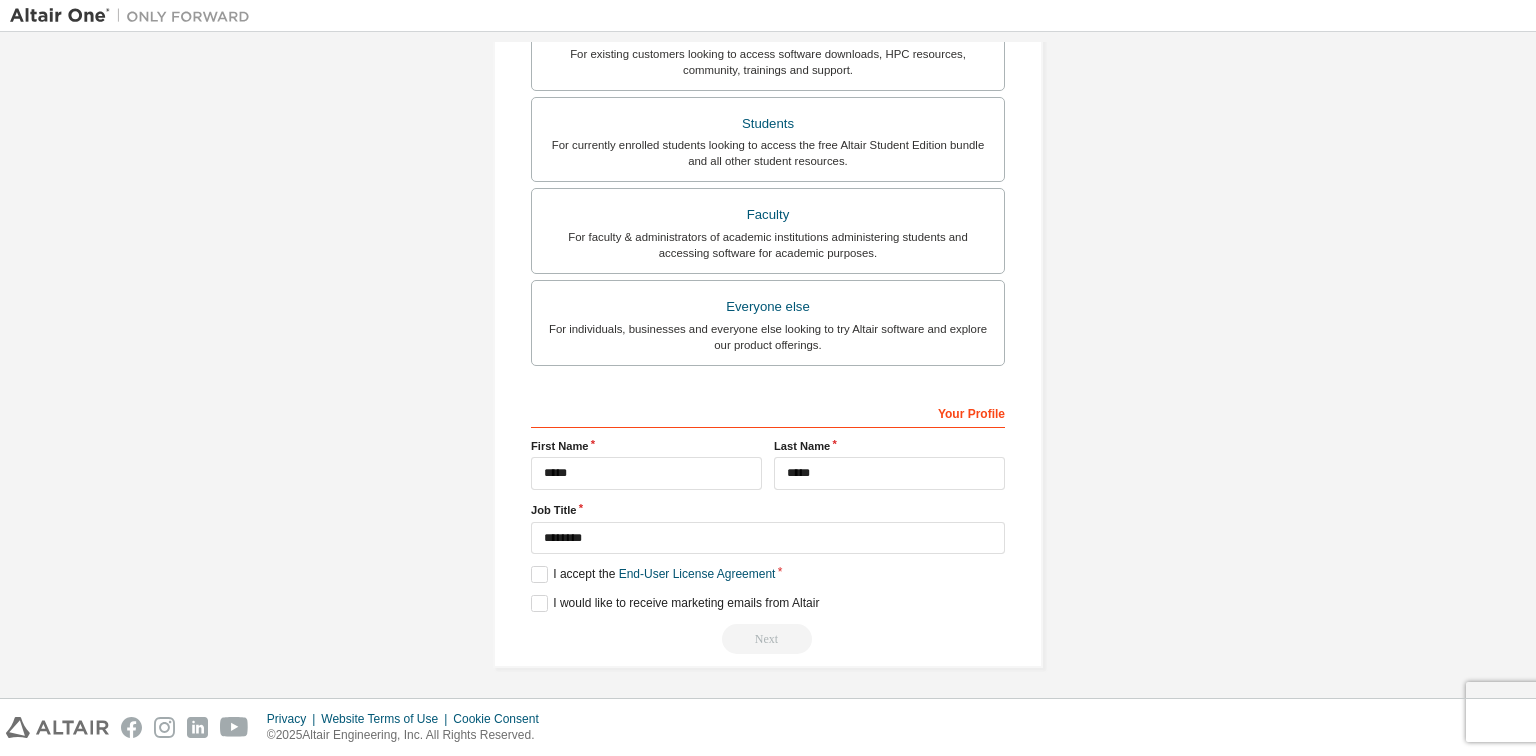 click on "Next" at bounding box center [768, 639] 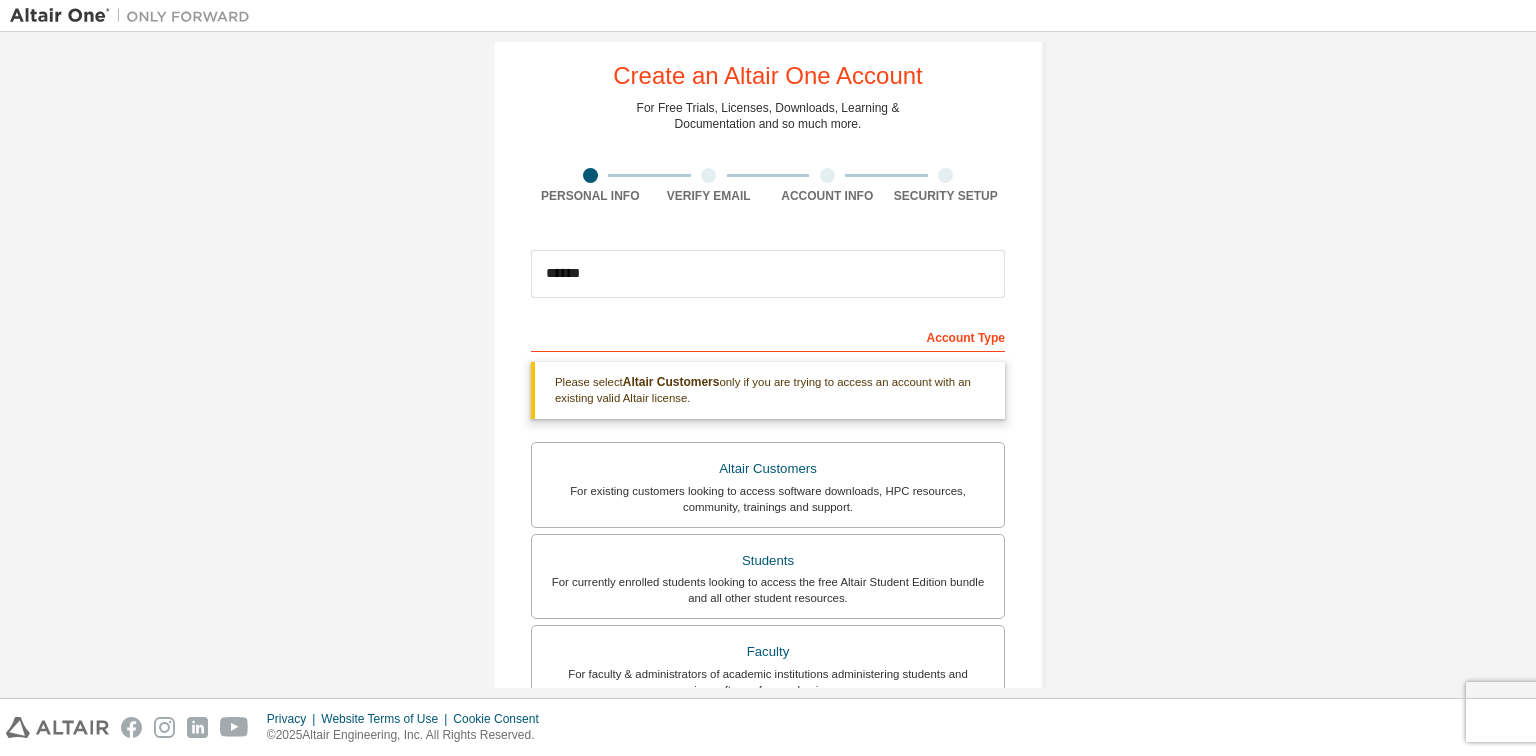 scroll, scrollTop: 0, scrollLeft: 0, axis: both 